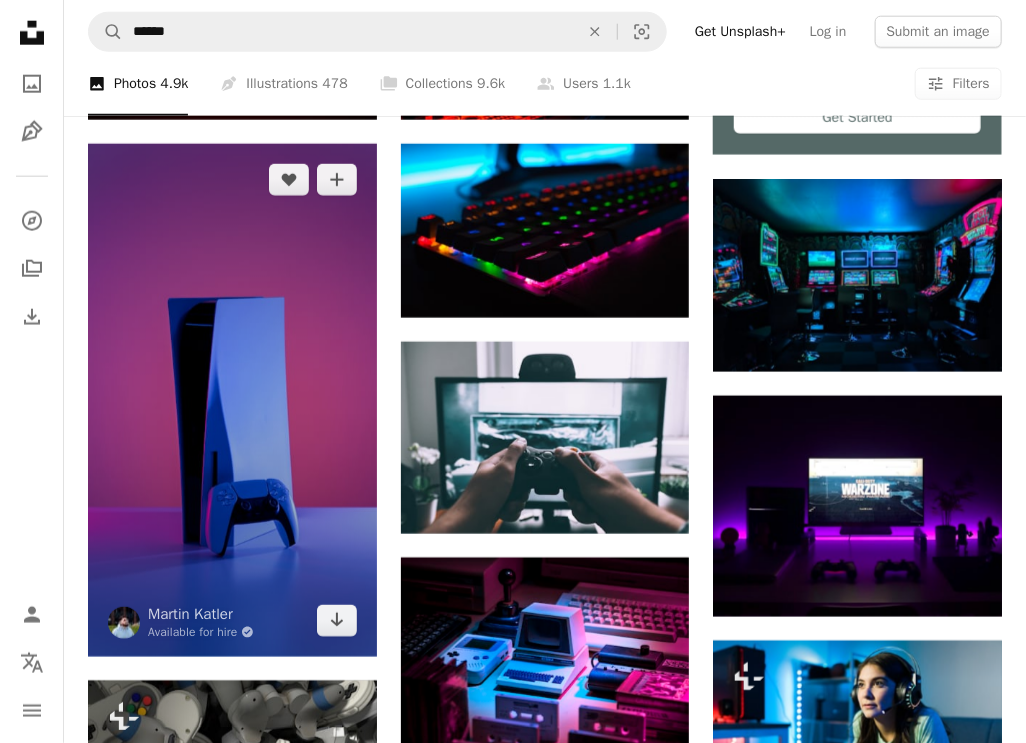 scroll, scrollTop: 790, scrollLeft: 0, axis: vertical 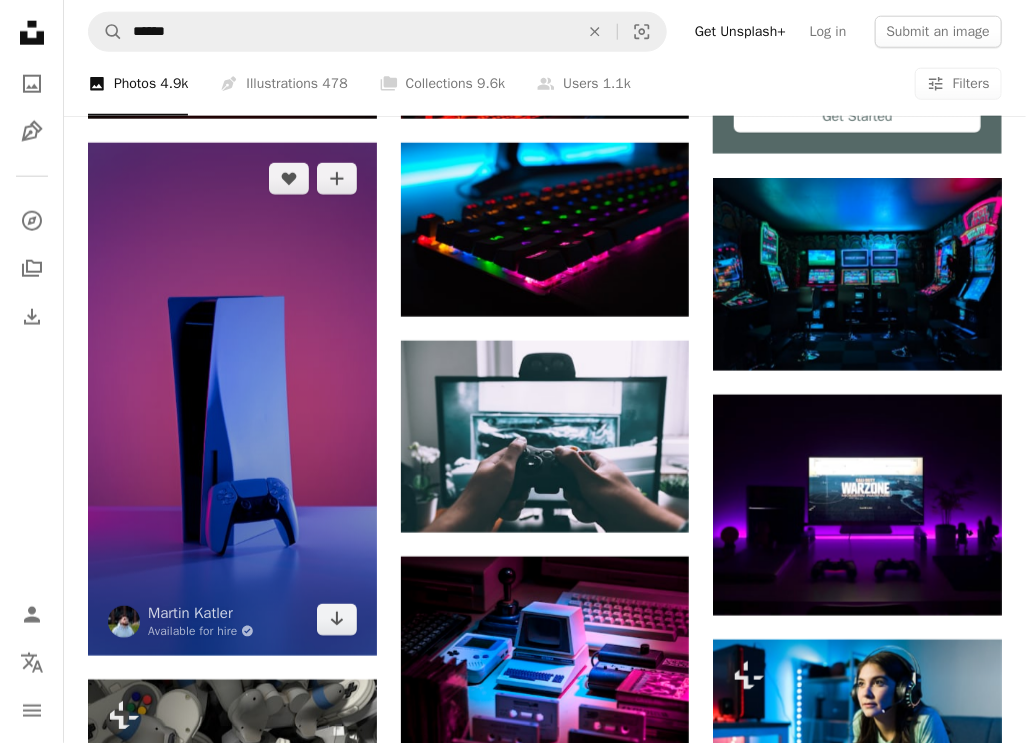 click at bounding box center (232, 399) 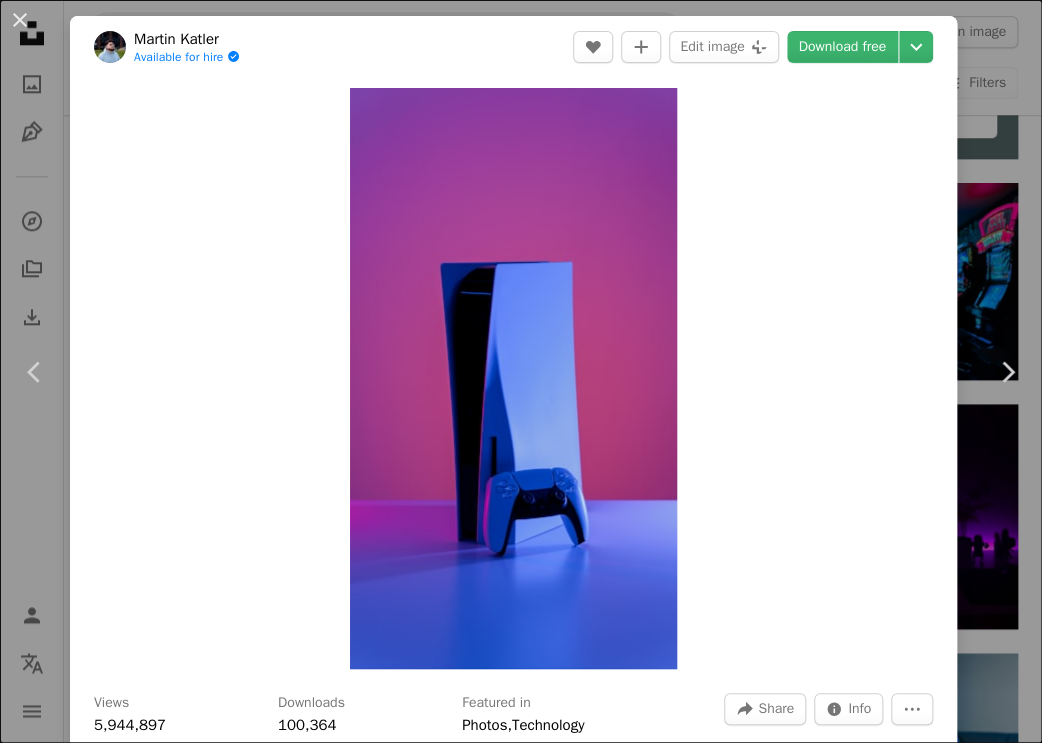 click on "Zoom in" at bounding box center (513, 378) 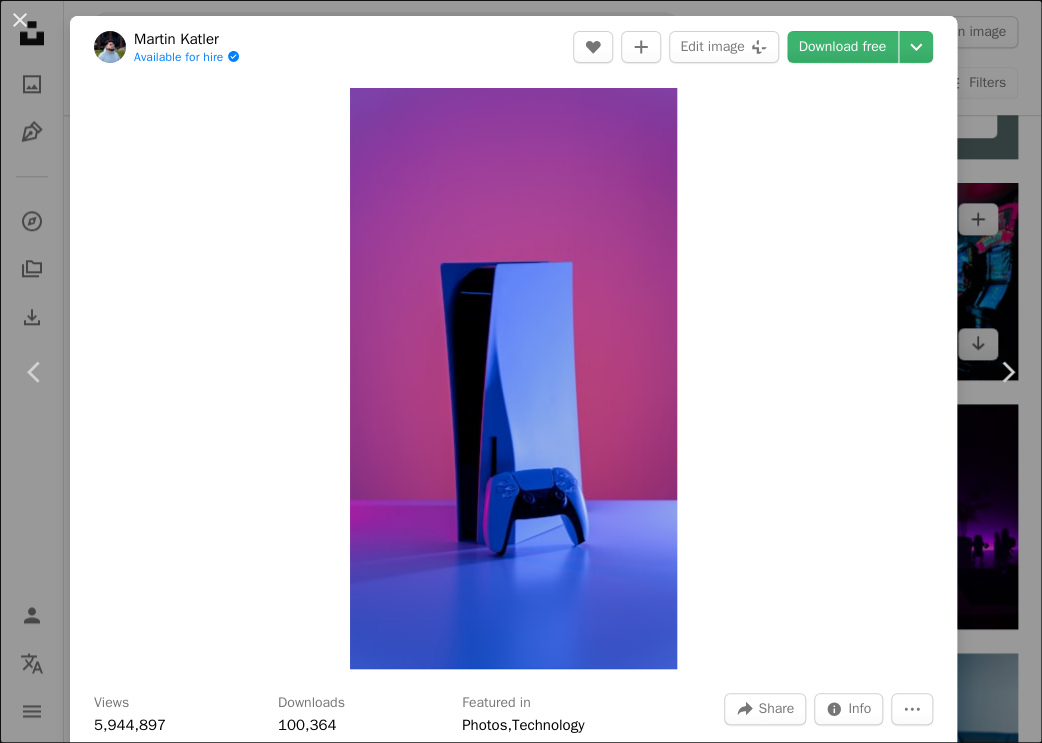 click on "An X shape Chevron left Chevron right [FIRST] [LAST] Available for hire A checkmark inside of a circle A heart A plus sign Edit image   Plus sign for Unsplash+ Download free Chevron down Zoom in Views 5,944,897 Downloads 100,364 Featured in Photos ,  Technology A forward-right arrow Share Info icon Info More Actions Calendar outlined Published on  [DATE], [YEAR] Camera Canon, EOS R Safety Free to use under the  Unsplash License technology gaming lights playstation ps5 playstation 5 sony console blue Free stock photos Browse premium related images on iStock  |  Save 20% with code UNSPLASH20 View more on iStock  ↗ Related images A heart A plus sign [FIRST] [LAST] Available for hire A checkmark inside of a circle Arrow pointing down A heart A plus sign [FIRST] [LAST] Available for hire A checkmark inside of a circle Arrow pointing down A heart A plus sign [FIRST] [LAST] Arrow pointing down Plus sign for Unsplash+ A heart A plus sign [FIRST] [LAST] For  Unsplash+ A lock   Download A heart A plus sign A heart For" at bounding box center [521, 371] 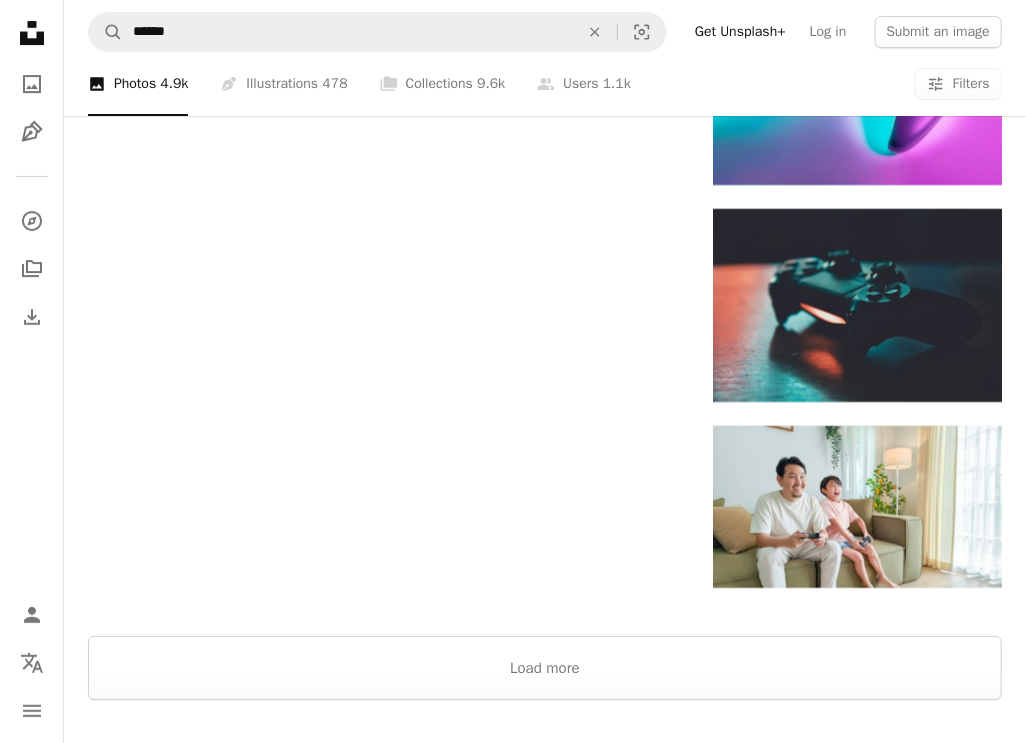 scroll, scrollTop: 2490, scrollLeft: 0, axis: vertical 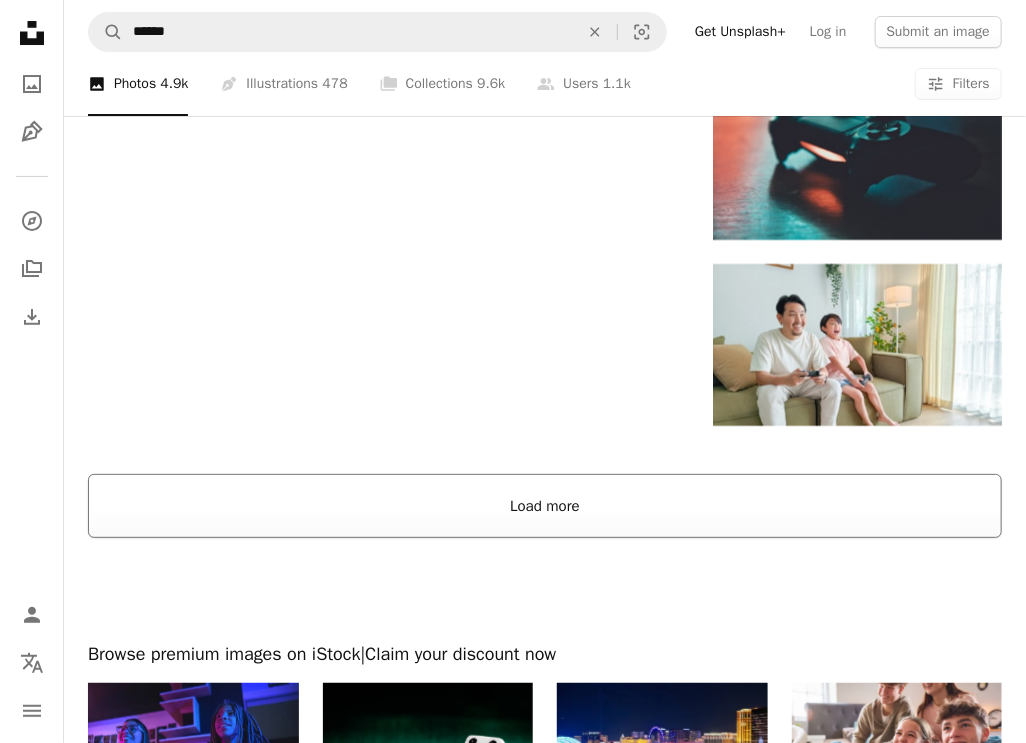 click on "Load more" at bounding box center [545, 506] 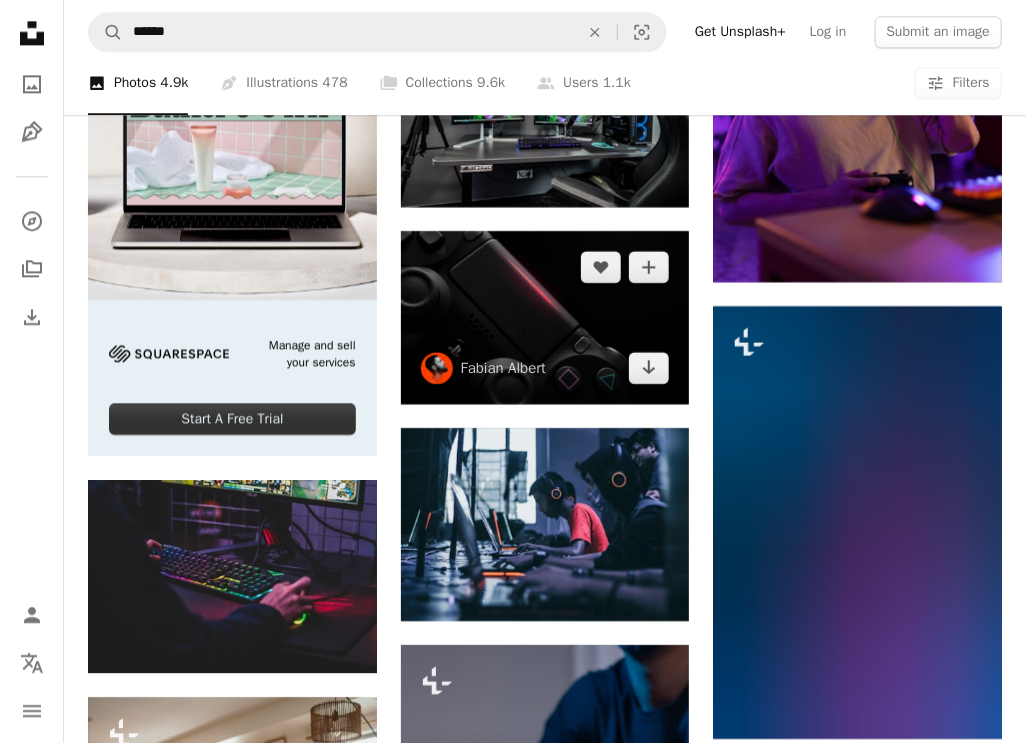 scroll, scrollTop: 4224, scrollLeft: 0, axis: vertical 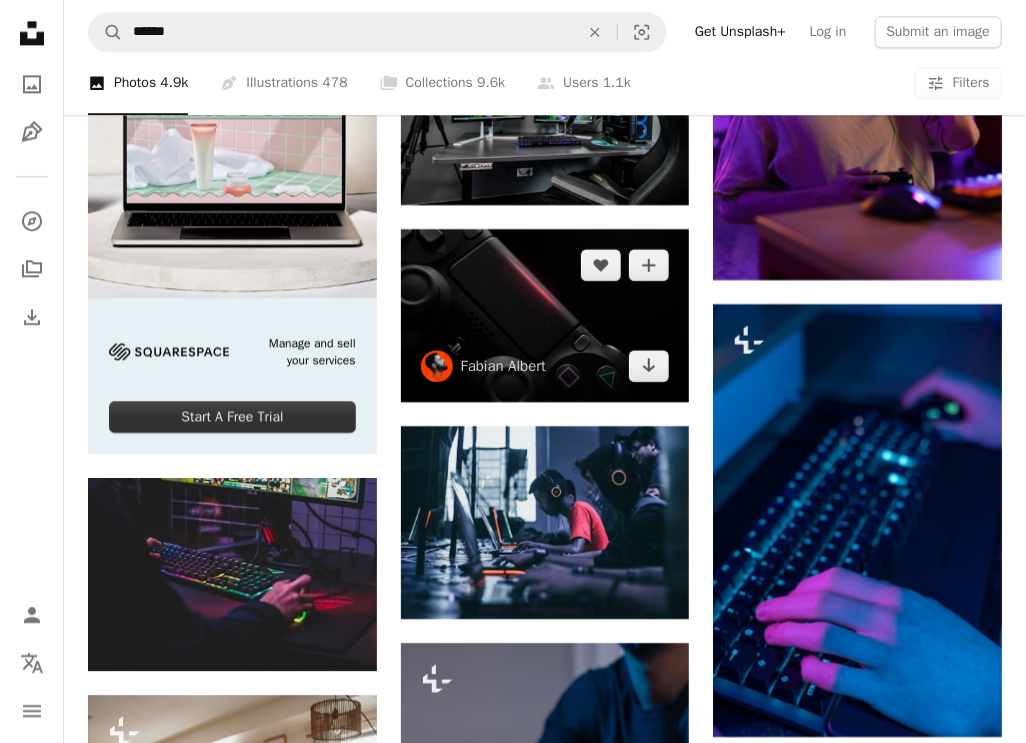 click at bounding box center (545, 315) 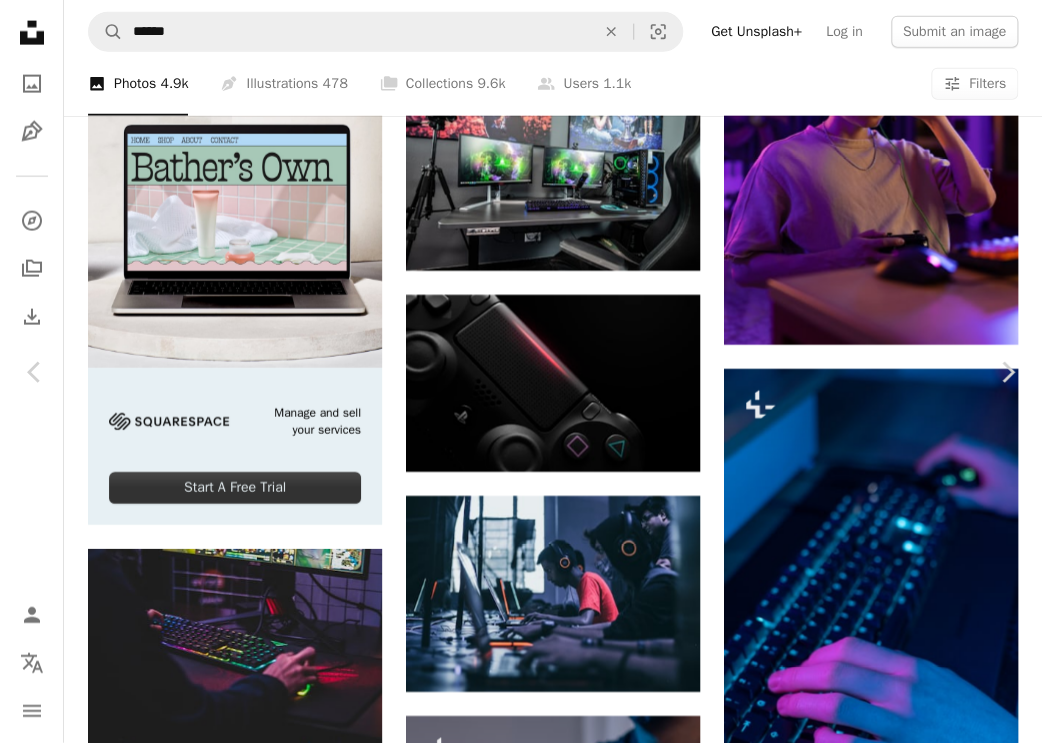 click on "An X shape Chevron left Chevron right Fabian Albert fabiraw A heart A plus sign Edit image   Plus sign for Unsplash+ Download free Chevron down Zoom in Views 7,169,735 Downloads 35,335 Featured in Technology A forward-right arrow Share Info icon Info More Actions Dualshock 4 Calendar outlined Published on  February 23, 2018 Camera Canon, EOS 70D Safety Free to use under the  Unsplash License dark tech light red minimal game electronic studio play form playstation button hole sony buttons joystick playstation 4 vent grey gaming Backgrounds Browse premium related images on iStock  |  Save 20% with code UNSPLASH20 View more on iStock  ↗ Related images A heart A plus sign Rico Reynaldi Arrow pointing down A heart A plus sign Roberto Vincenzo Minasi Arrow pointing down A heart A plus sign TheRegisti Available for hire A checkmark inside of a circle Arrow pointing down Plus sign for Unsplash+ A heart A plus sign Curated Lifestyle For  Unsplash+ A lock   Download A heart A plus sign Mahdi Naserinejad A heart For" at bounding box center [521, 3900] 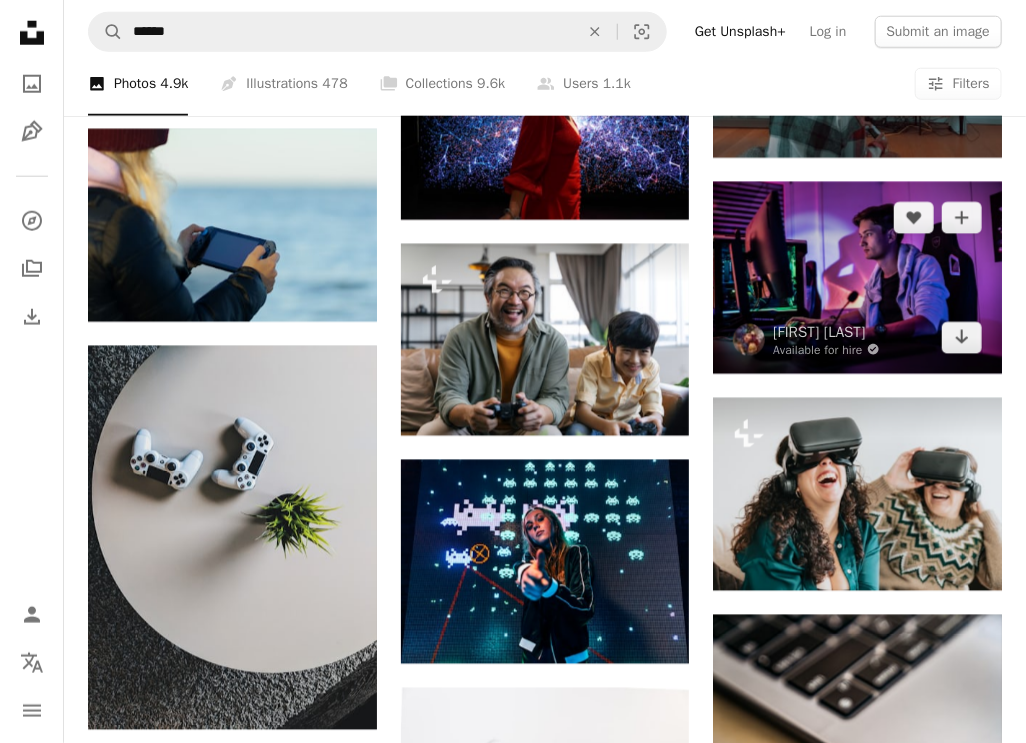 scroll, scrollTop: 13624, scrollLeft: 0, axis: vertical 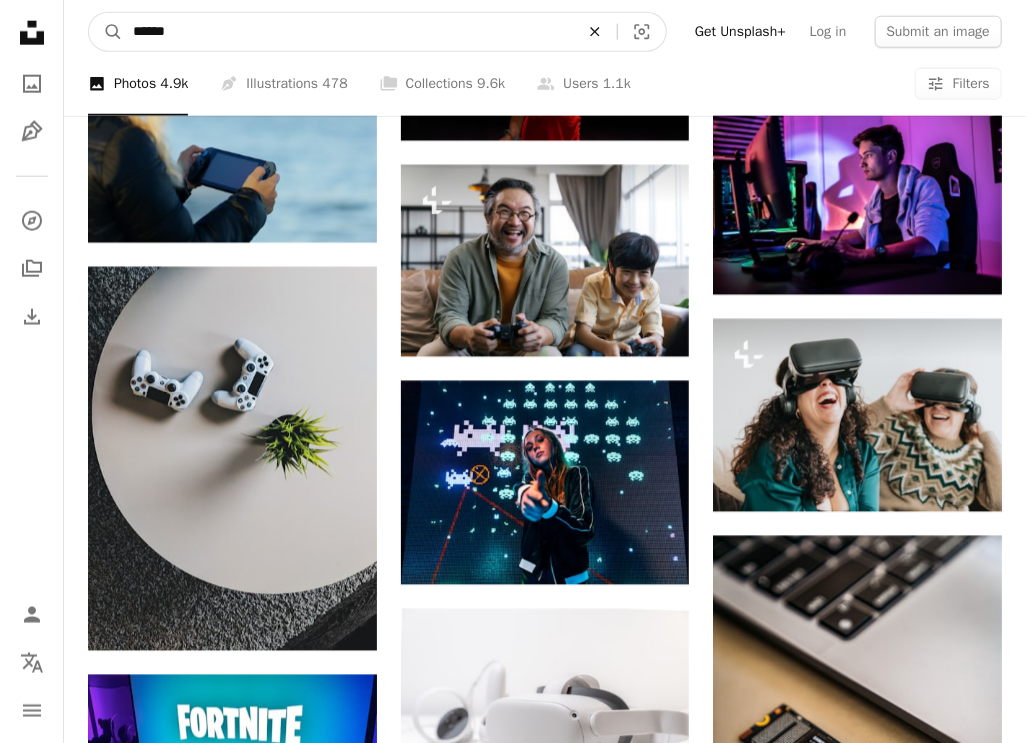 click on "An X shape" 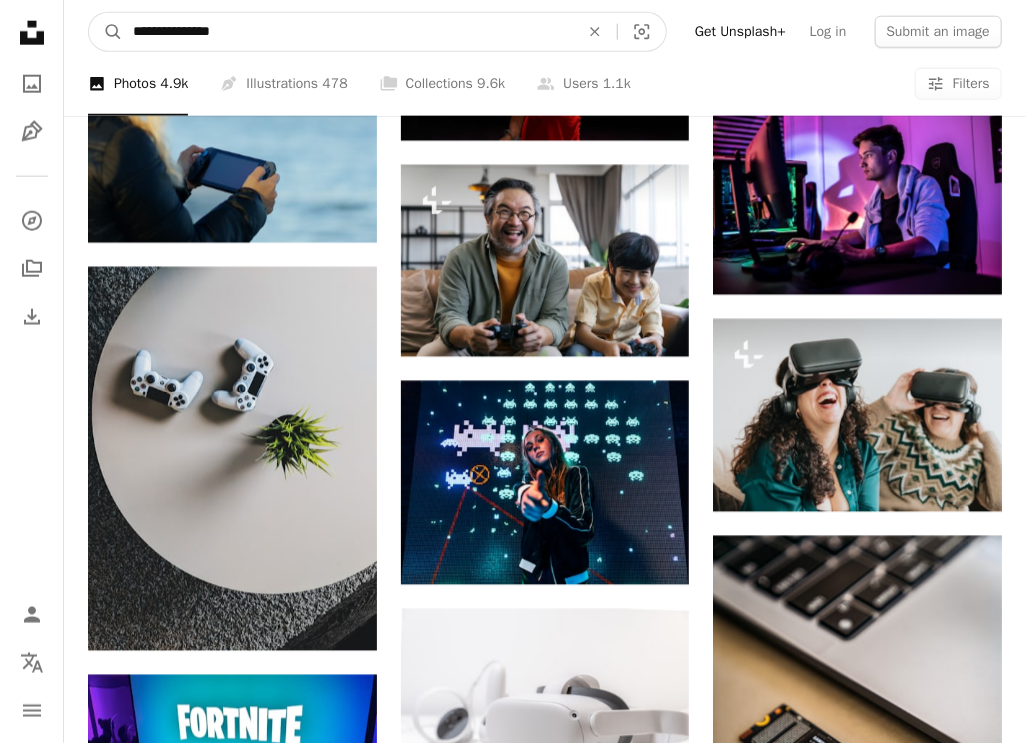 type on "**********" 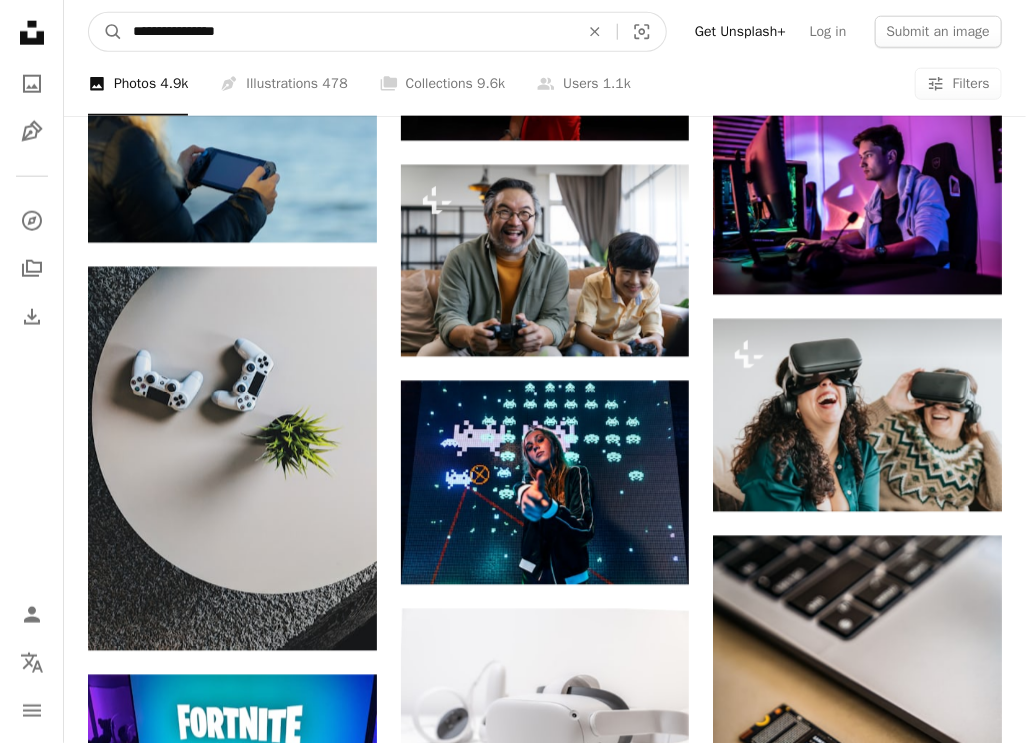 click on "A magnifying glass" at bounding box center (106, 32) 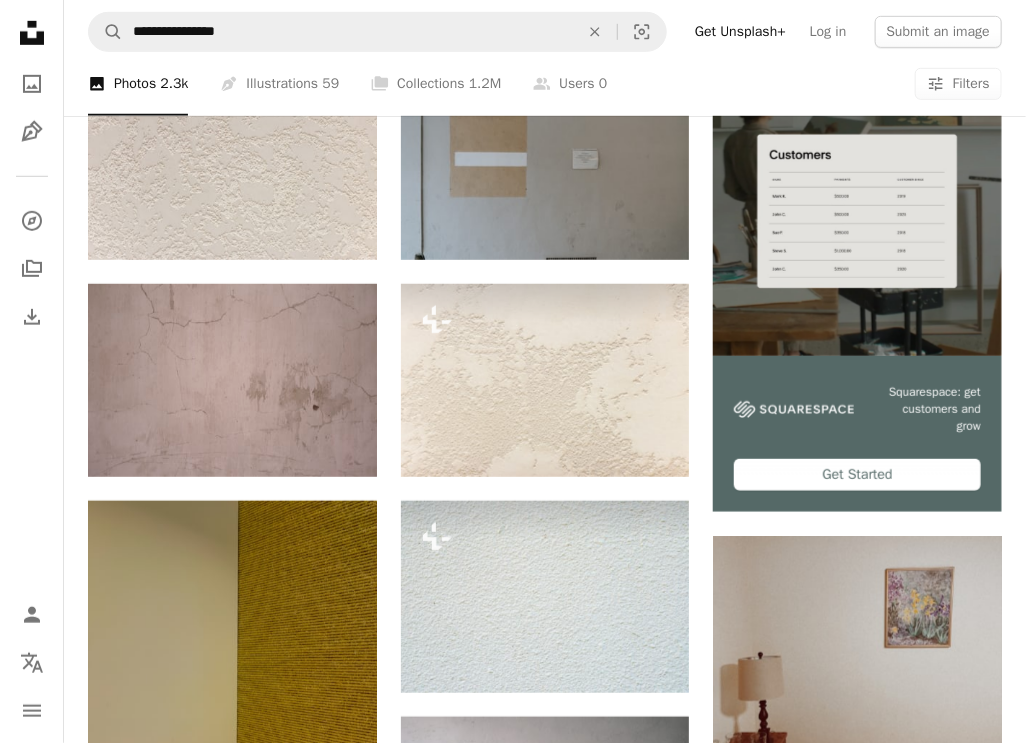scroll, scrollTop: 466, scrollLeft: 0, axis: vertical 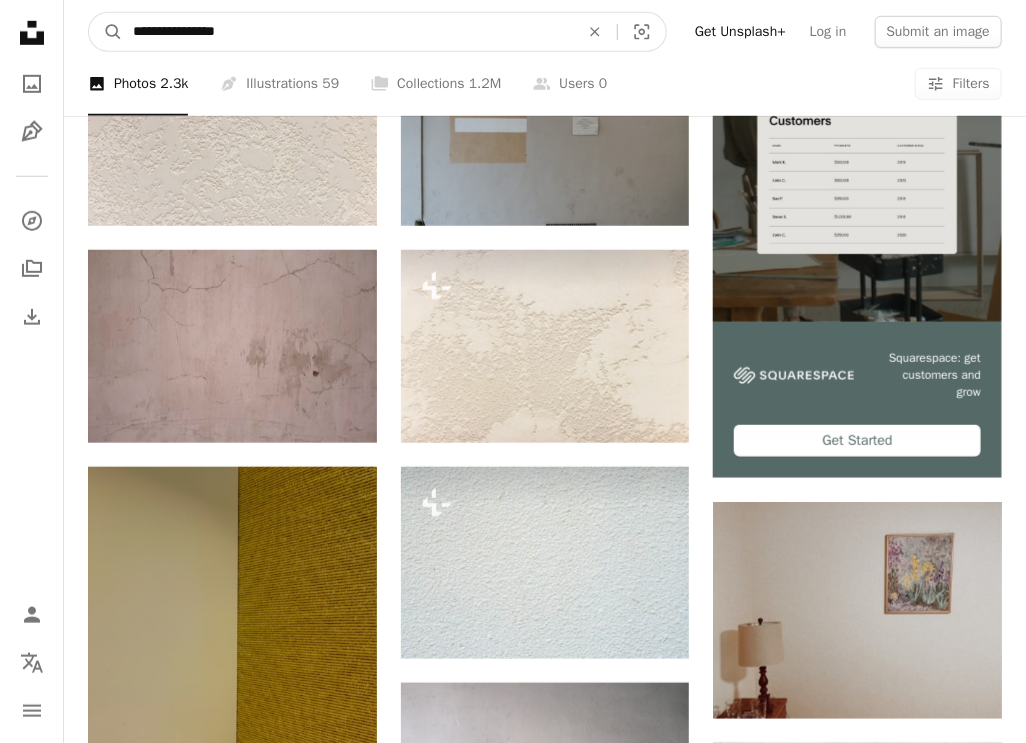 click on "**********" at bounding box center [348, 32] 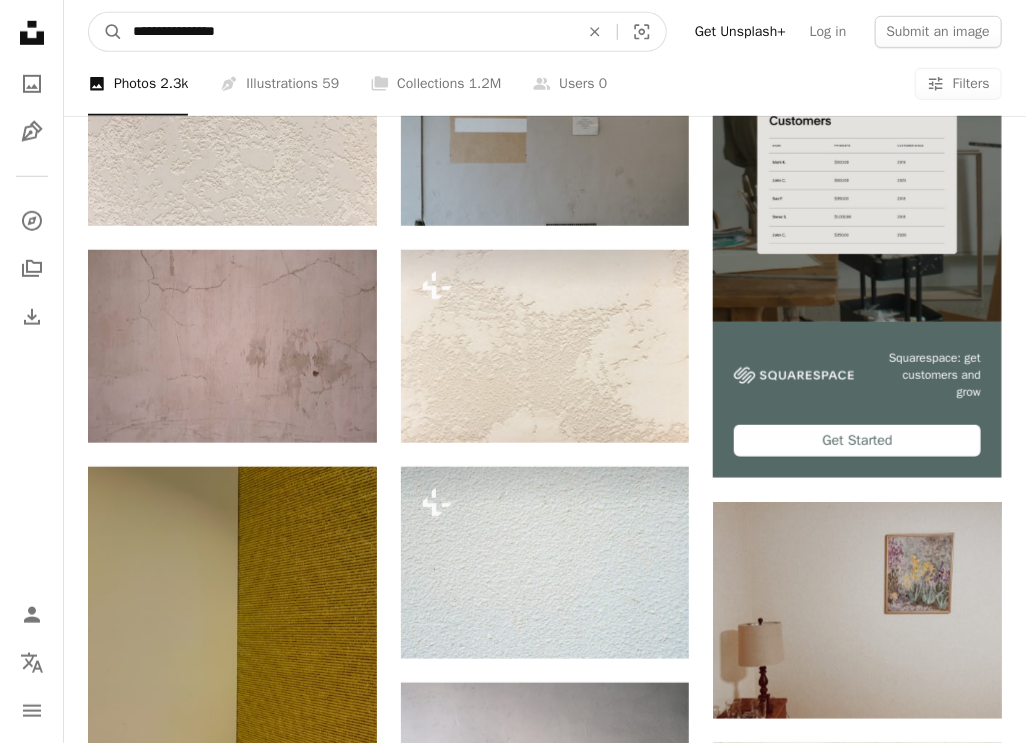 click on "**********" at bounding box center (348, 32) 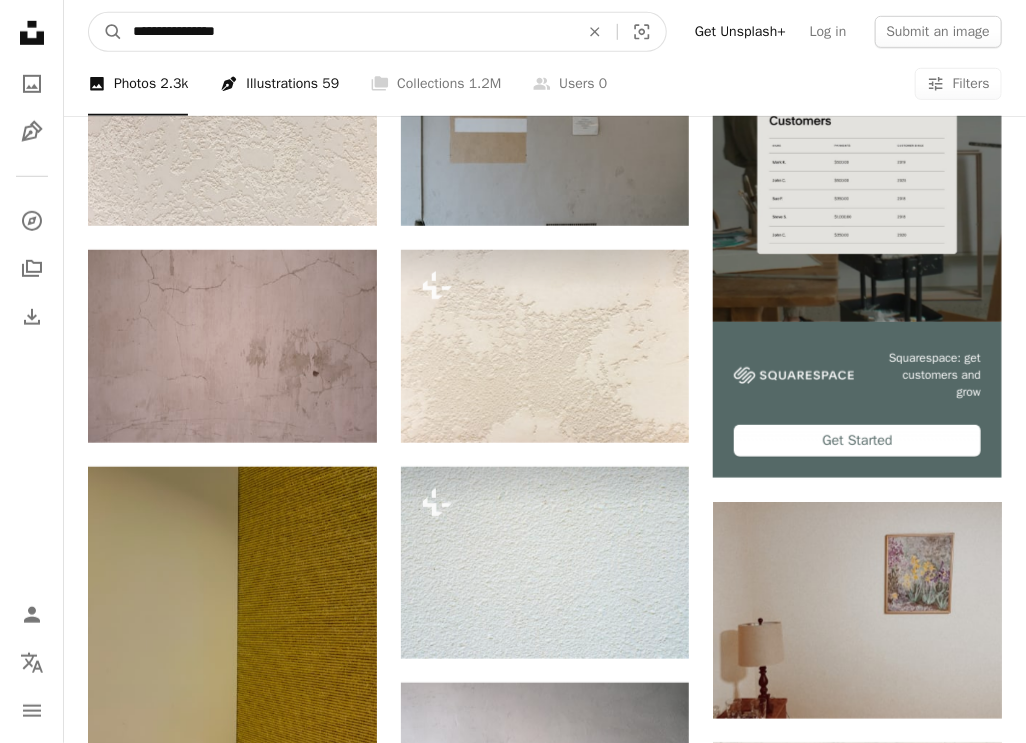 type on "**********" 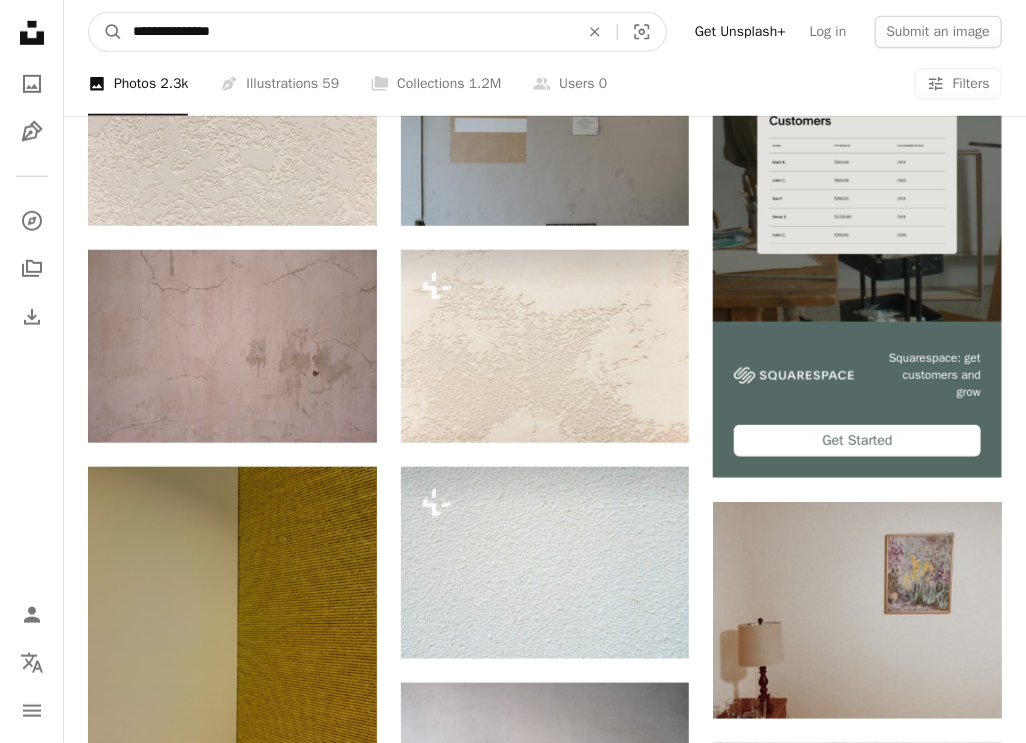 click on "A magnifying glass" at bounding box center (106, 32) 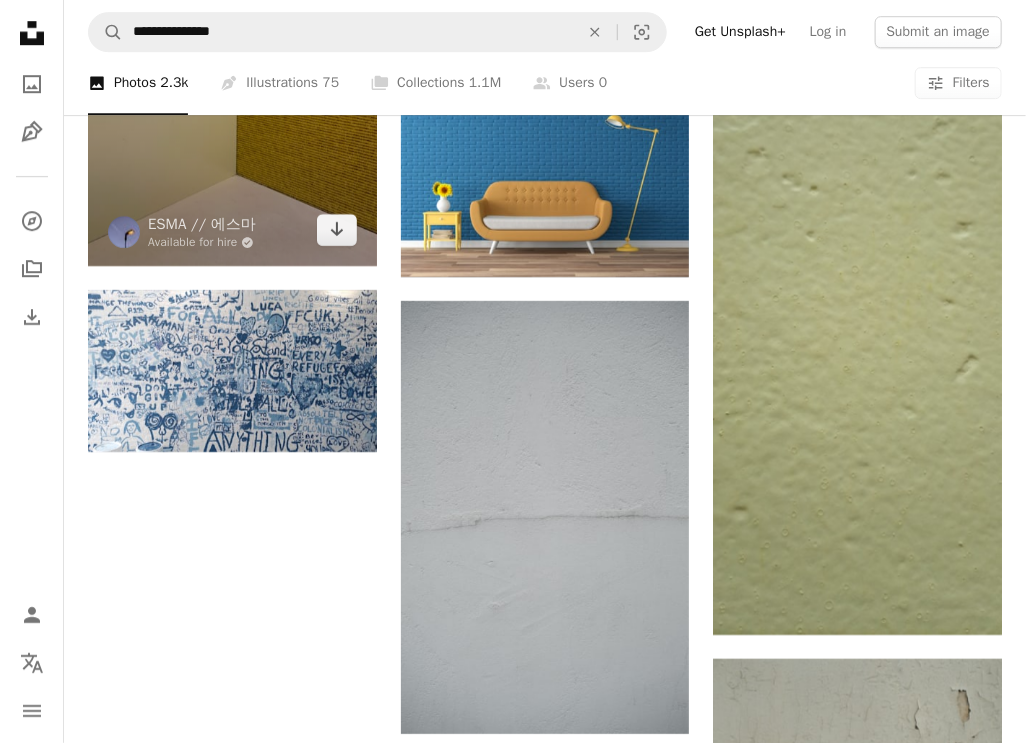 scroll, scrollTop: 2067, scrollLeft: 0, axis: vertical 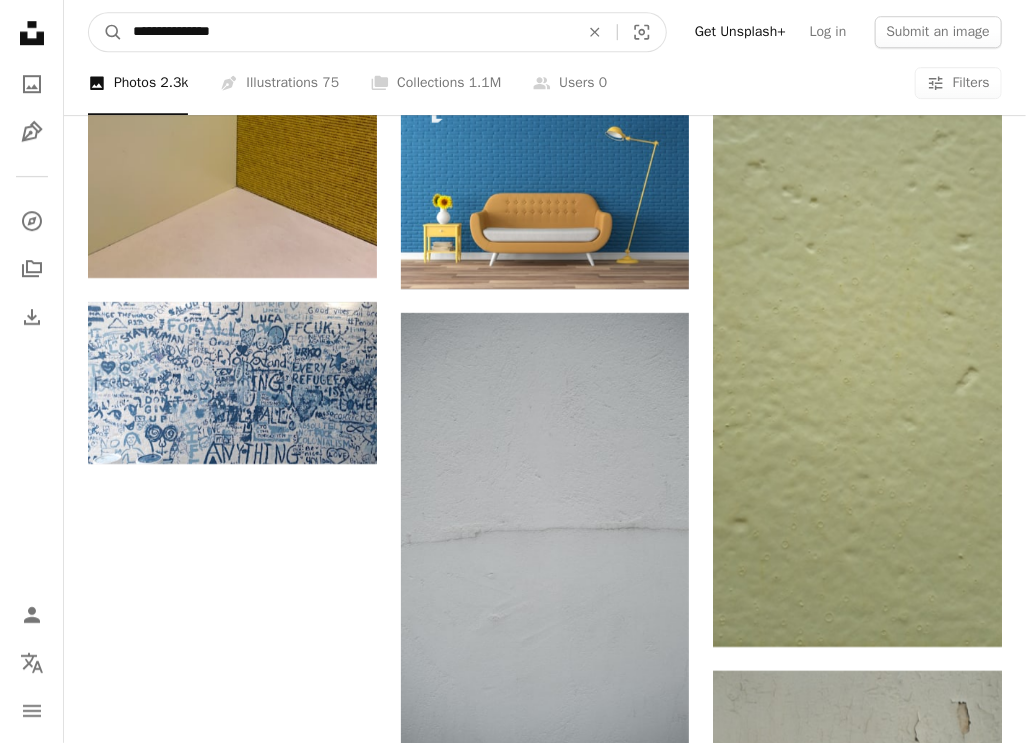 drag, startPoint x: 269, startPoint y: 31, endPoint x: -6, endPoint y: 43, distance: 275.2617 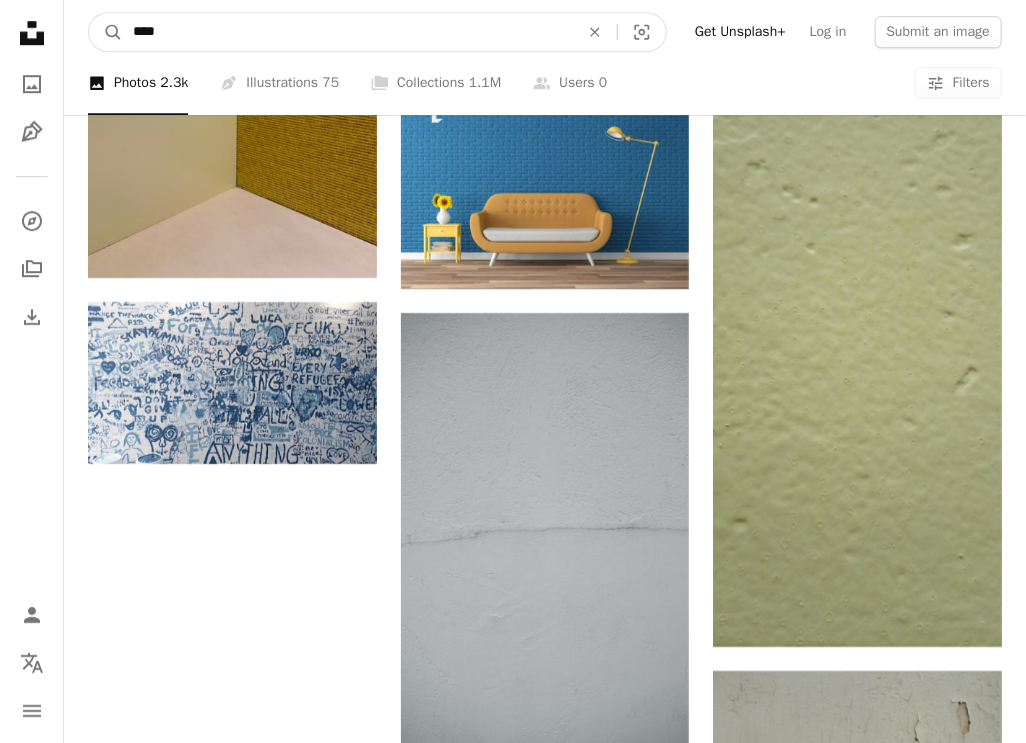 type on "*****" 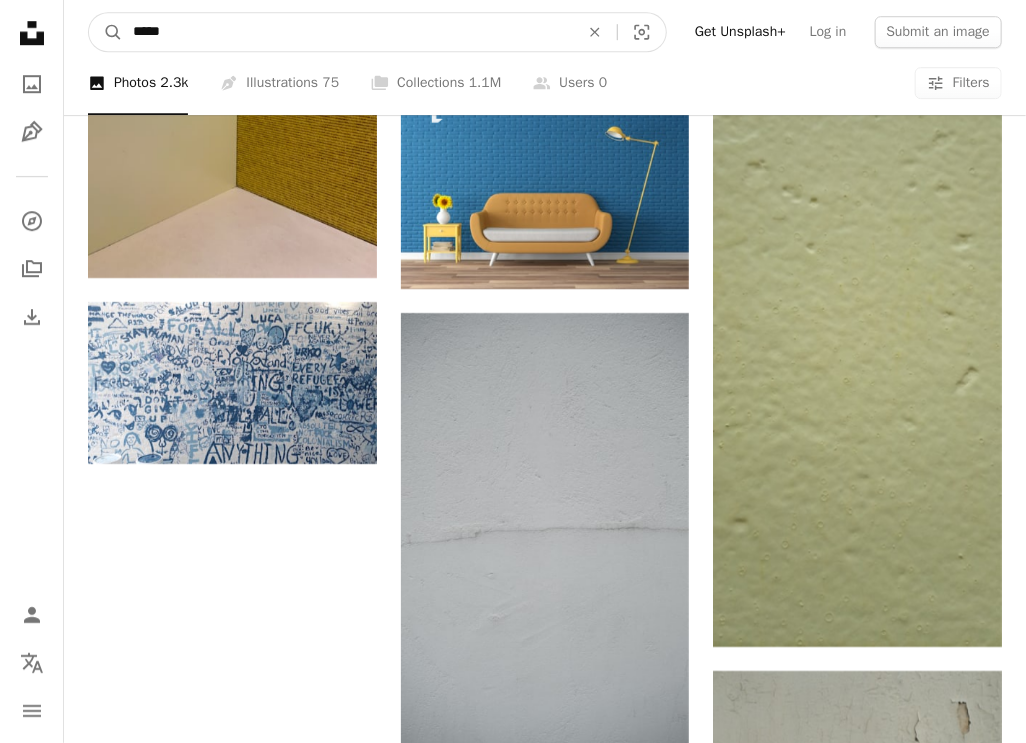 click on "A magnifying glass" at bounding box center [106, 32] 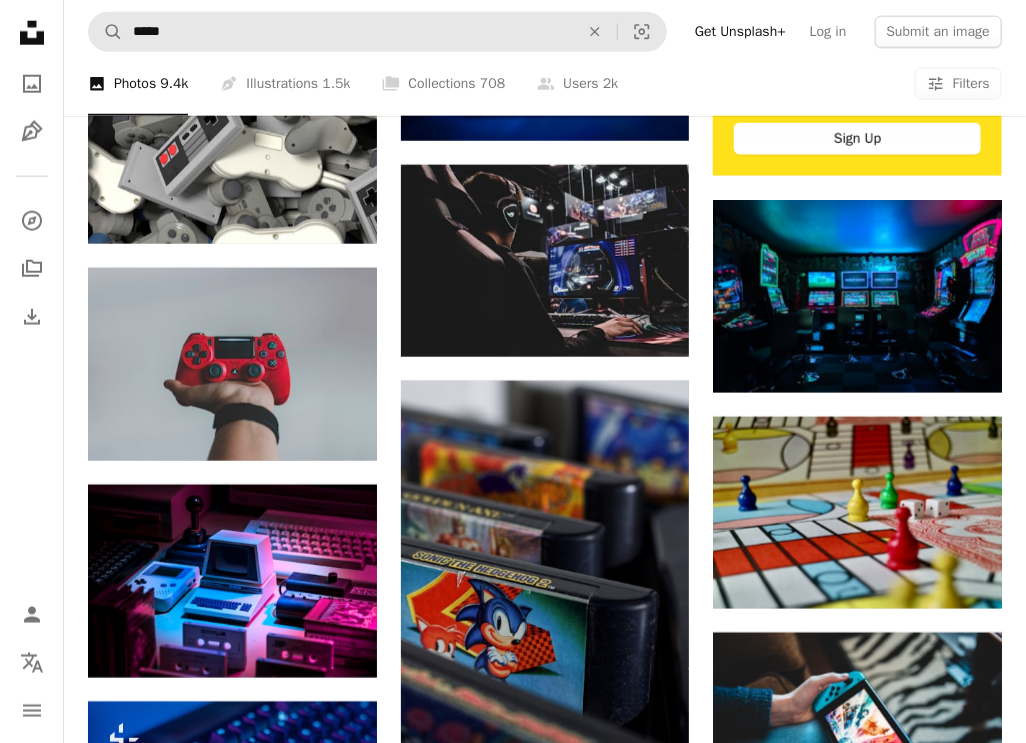 scroll, scrollTop: 766, scrollLeft: 0, axis: vertical 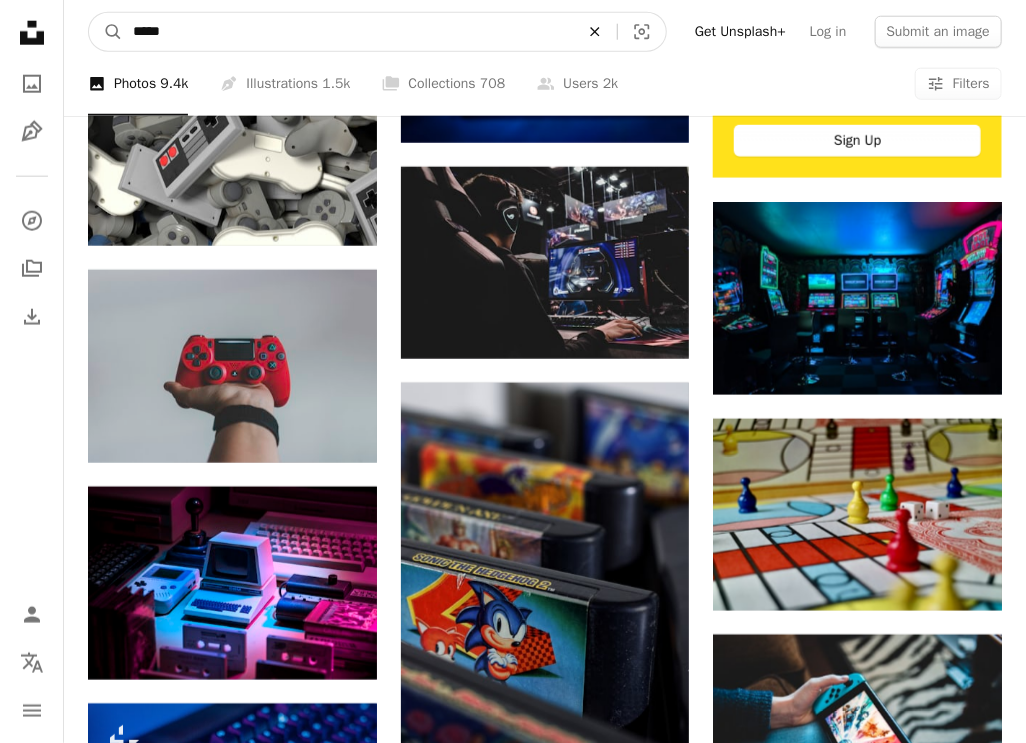click on "An X shape" 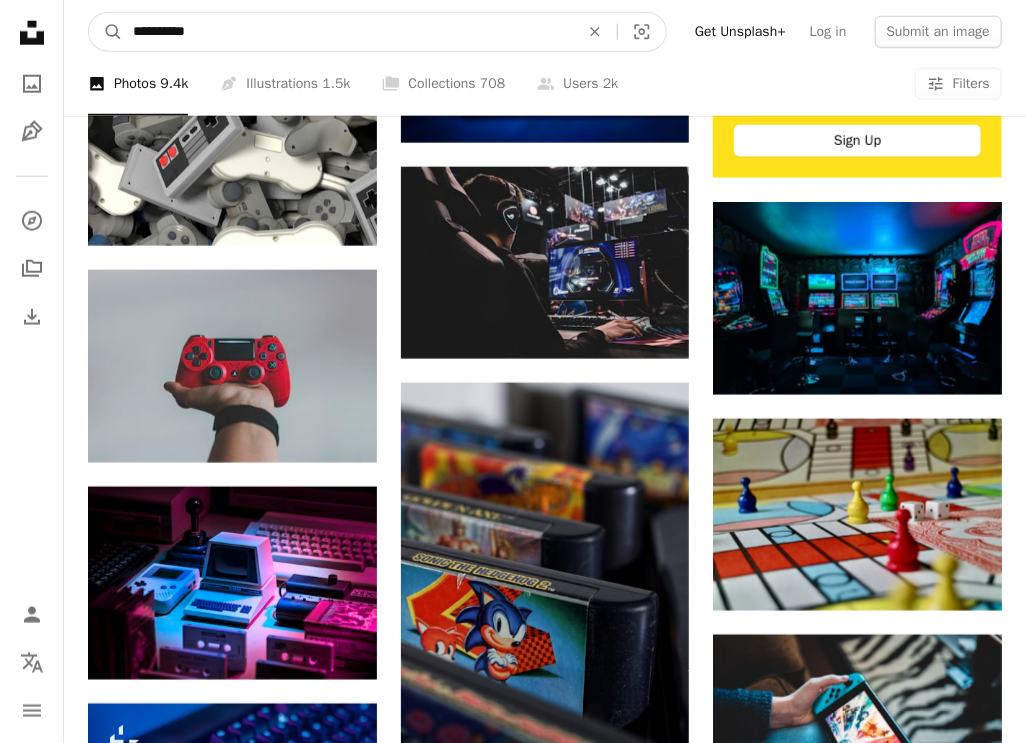 type on "**********" 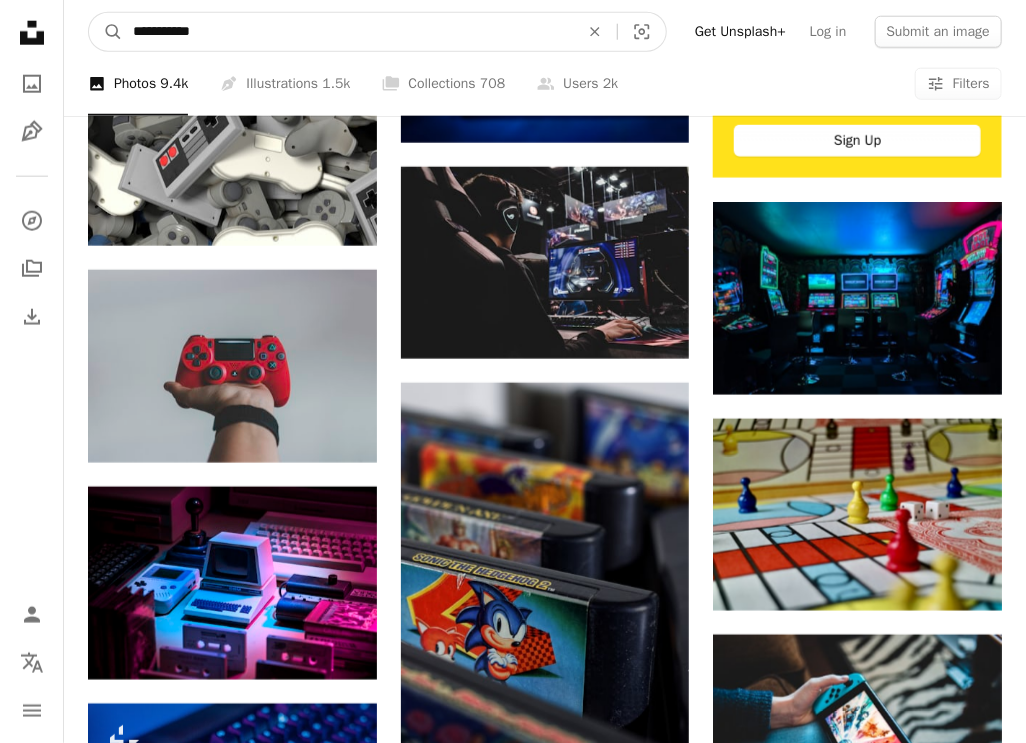 click on "A magnifying glass" at bounding box center (106, 32) 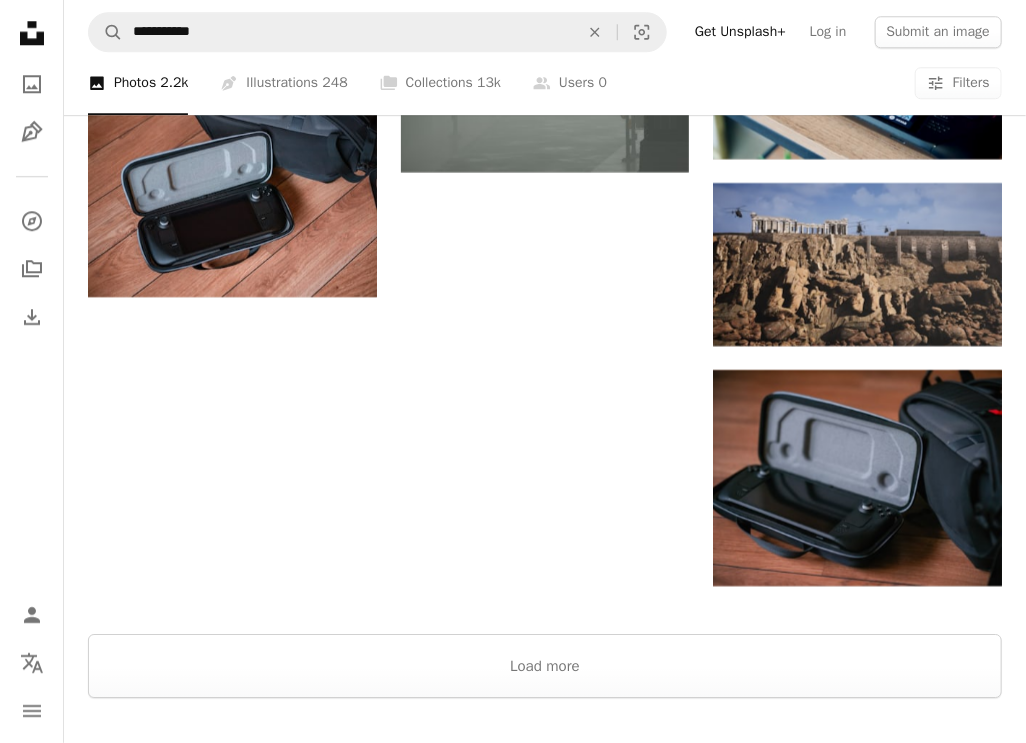 scroll, scrollTop: 1933, scrollLeft: 0, axis: vertical 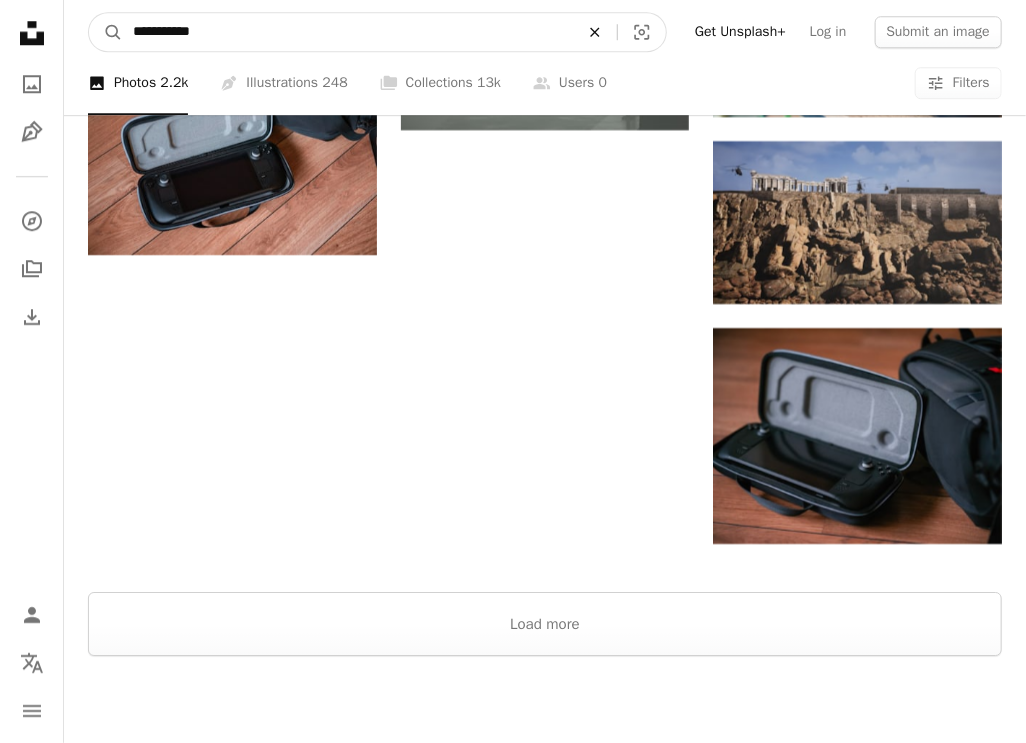 click on "An X shape" 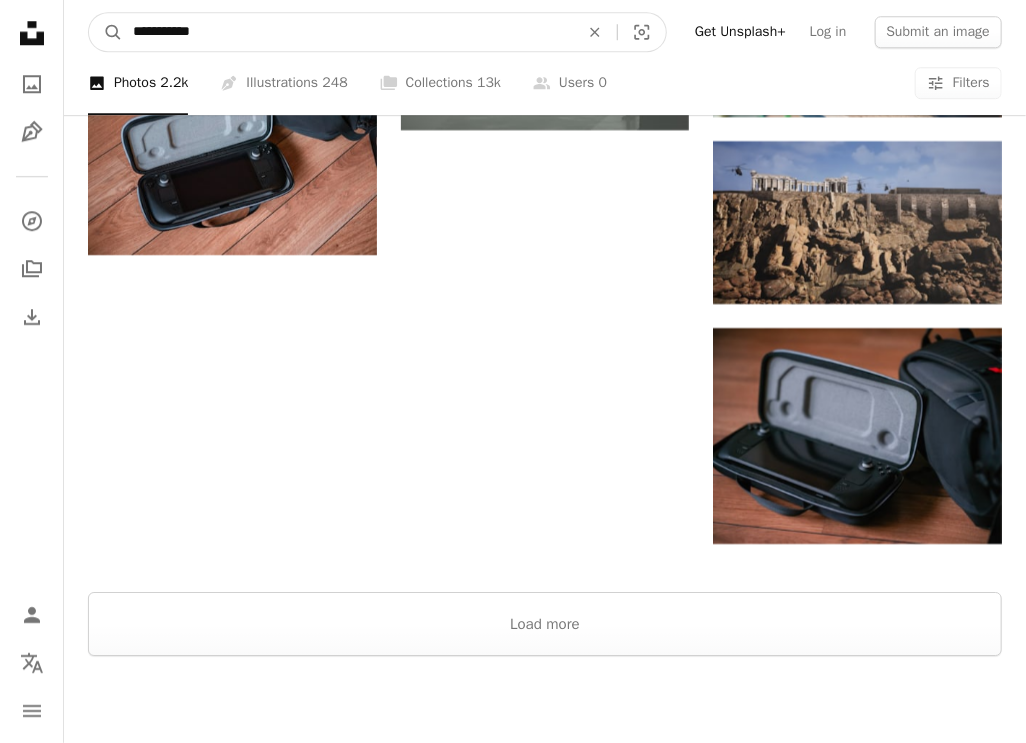 type on "**********" 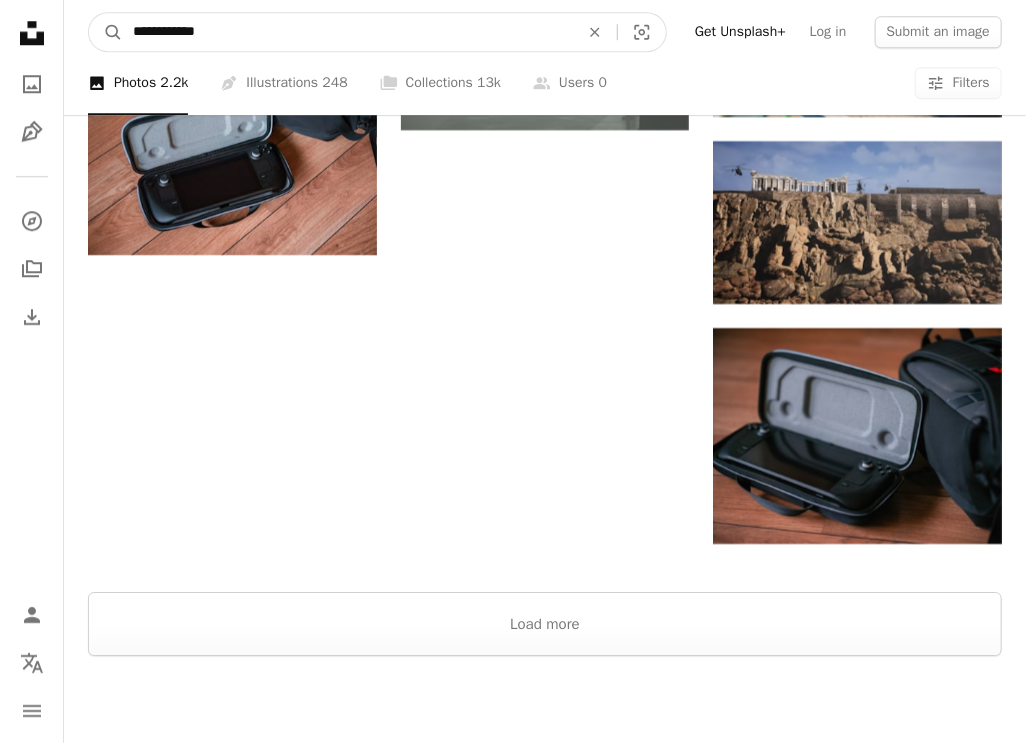 click on "A magnifying glass" at bounding box center [106, 32] 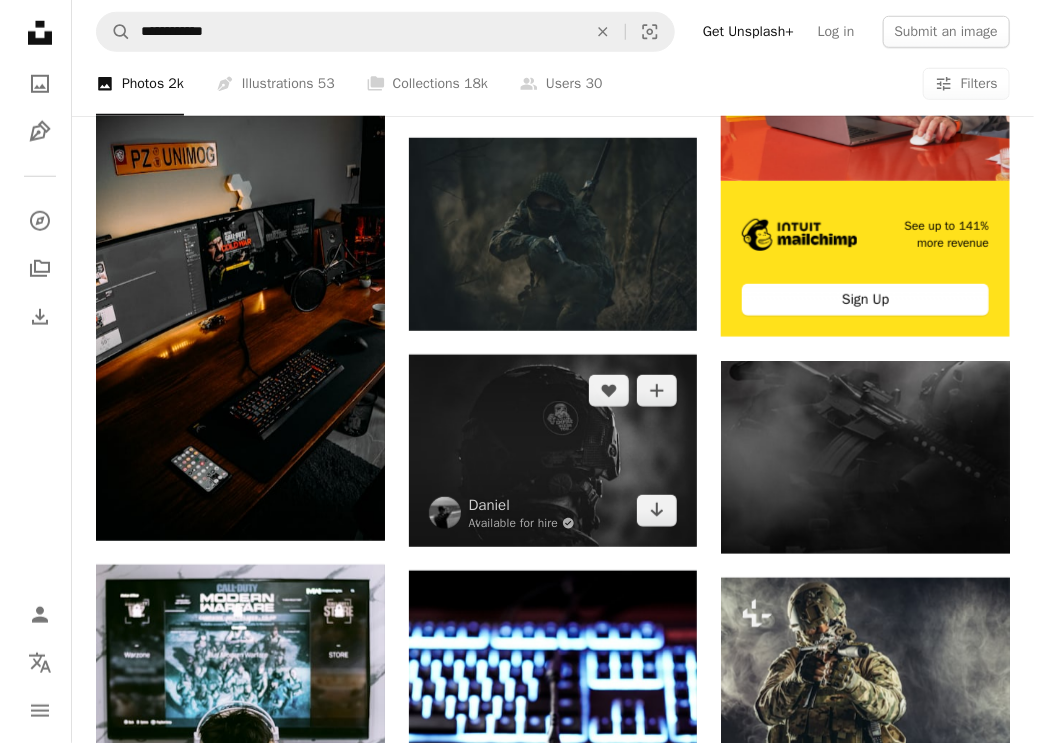 scroll, scrollTop: 600, scrollLeft: 0, axis: vertical 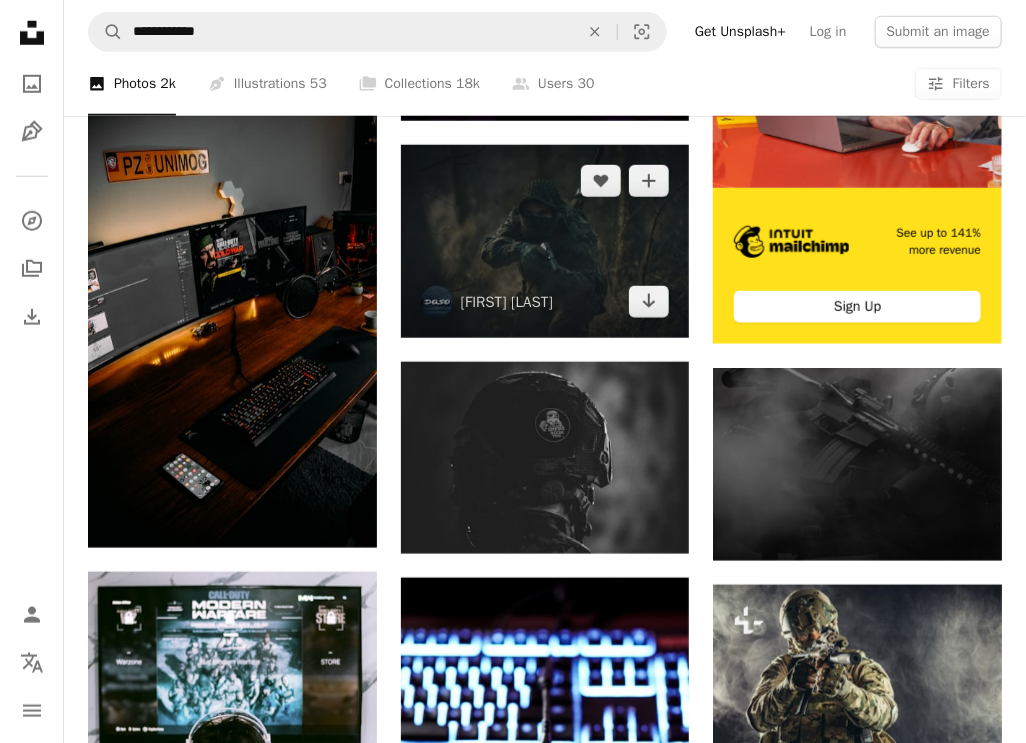 click at bounding box center (545, 241) 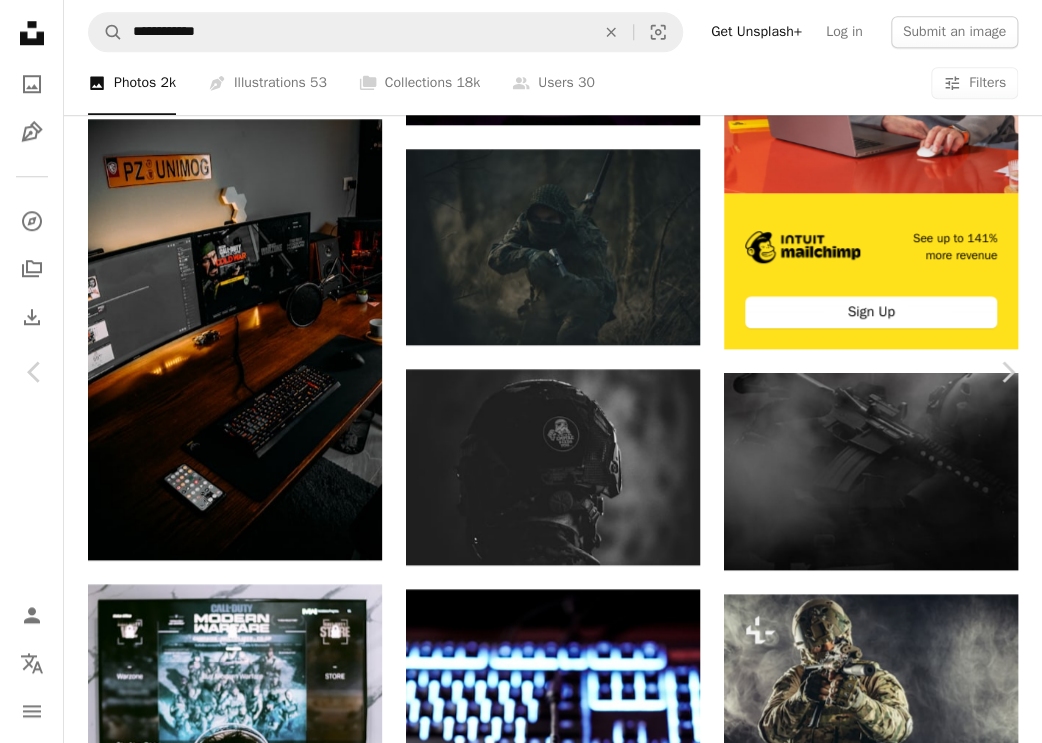 scroll, scrollTop: 650, scrollLeft: 0, axis: vertical 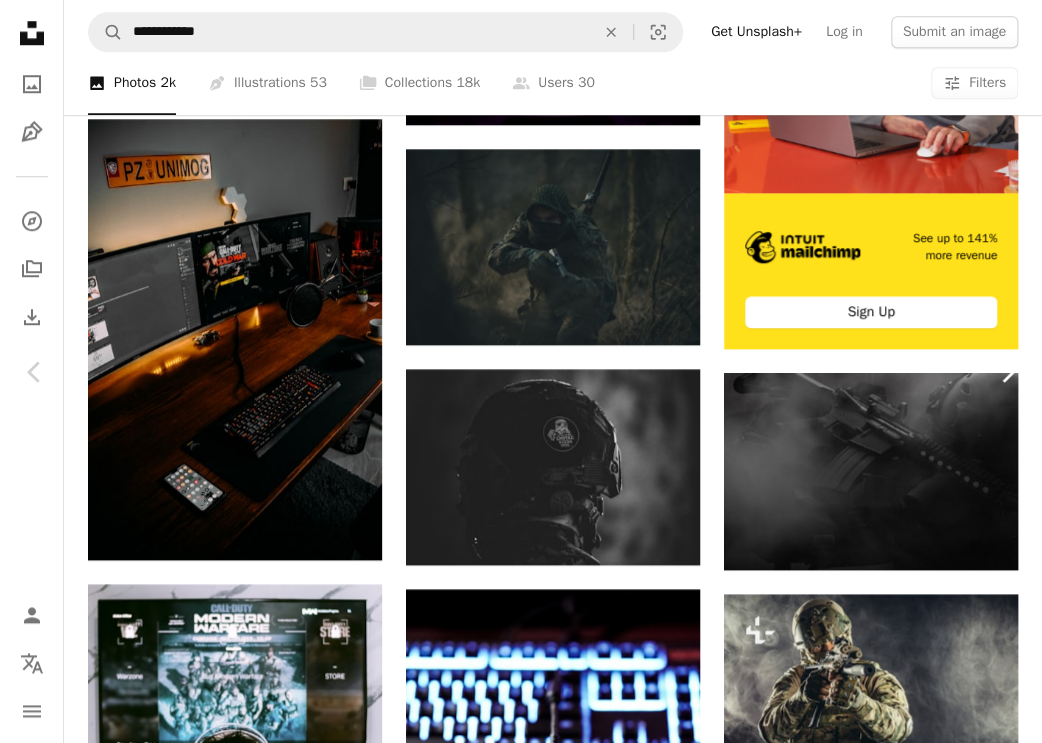 click on "Chevron right" at bounding box center [1007, 372] 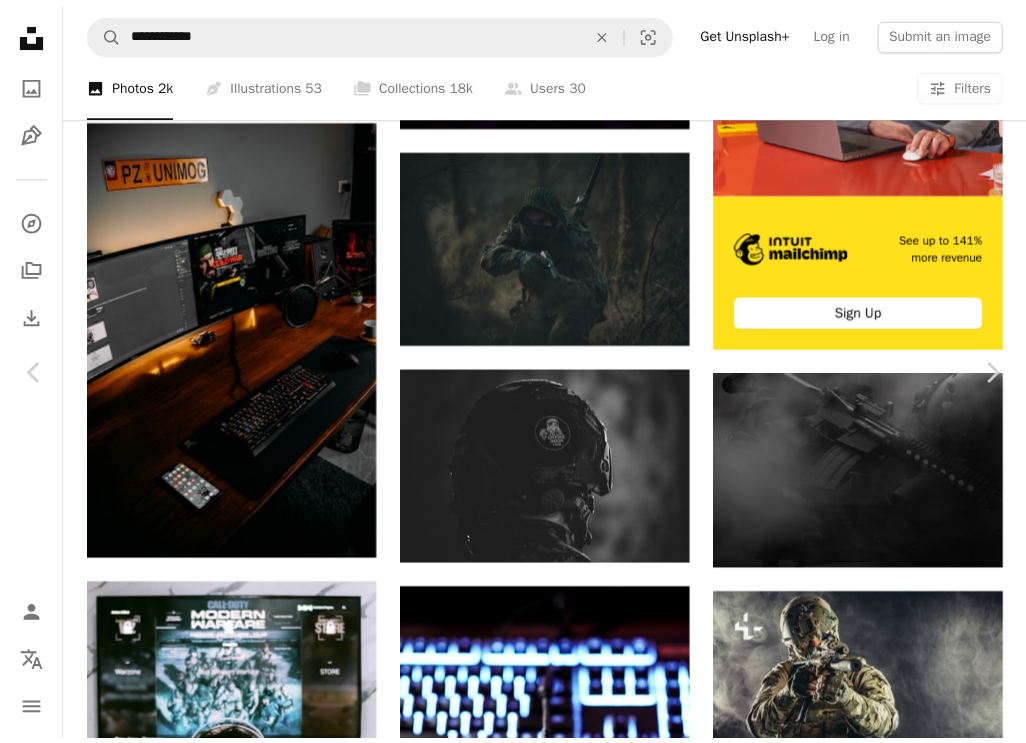 scroll, scrollTop: 650, scrollLeft: 0, axis: vertical 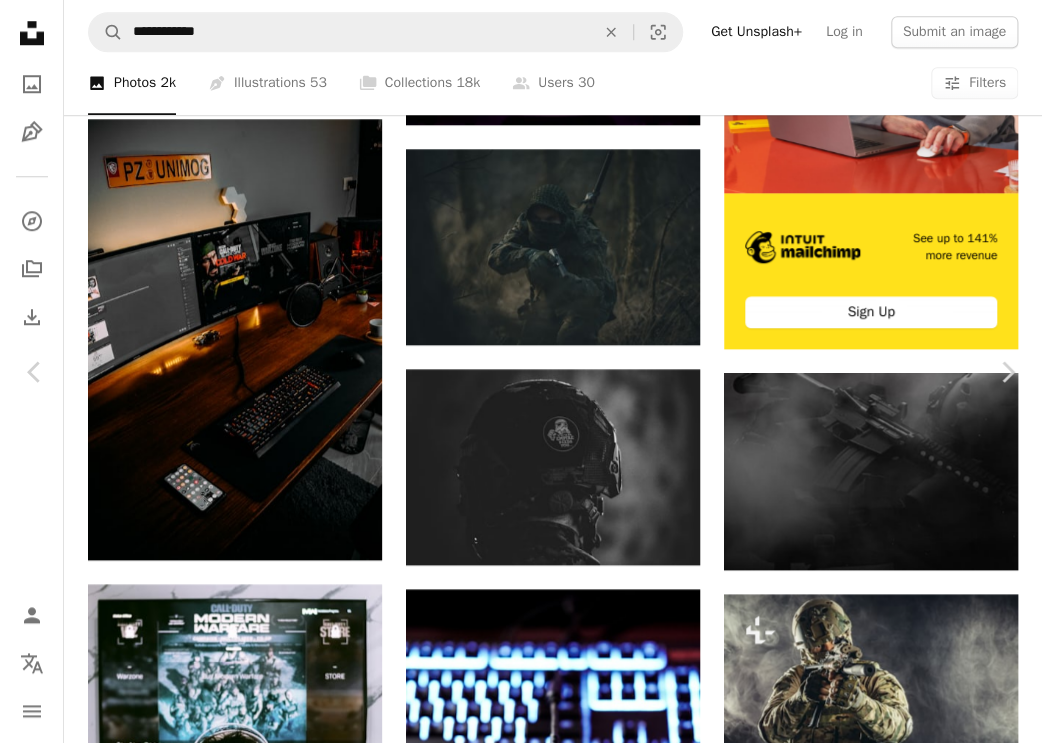 click on "An X shape Chevron left Chevron right @[USERNAME] Available for hire A checkmark inside of a circle A heart A plus sign Edit image   Plus sign for Unsplash+ Download free Chevron down Zoom in Views 816,304 Downloads 12,025 A forward-right arrow Share Info icon Info More Actions Off road car running through mud and dirt — check https://instagram.com/[USERNAME] for more :¬) A map marker Los Santos Calendar outlined Published on  May 19, 2021 Safety Free to use under the  Unsplash License car gaming game race off road gta rally gta v off road car truck vehicle transportation call of duty los santos Backgrounds Browse premium related images on iStock  |  Save 20% with code UNSPLASH20 View more on iStock  ↗ Related images A heart A plus sign Jack Irwin Available for hire A checkmark inside of a circle Arrow pointing down A heart A plus sign Erik Mclean Available for hire A checkmark inside of a circle Arrow pointing down Plus sign for Unsplash+ A heart A plus sign Kamran Abdullayev For  Unsplash+ A lock" at bounding box center [521, 3217] 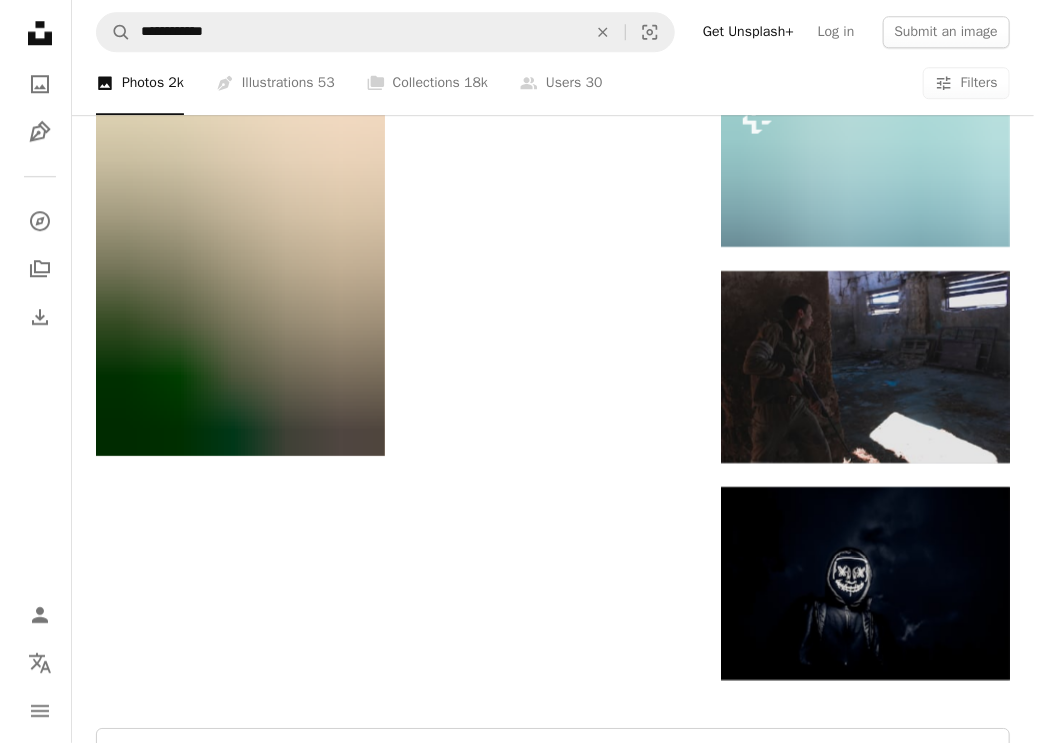 scroll, scrollTop: 1966, scrollLeft: 0, axis: vertical 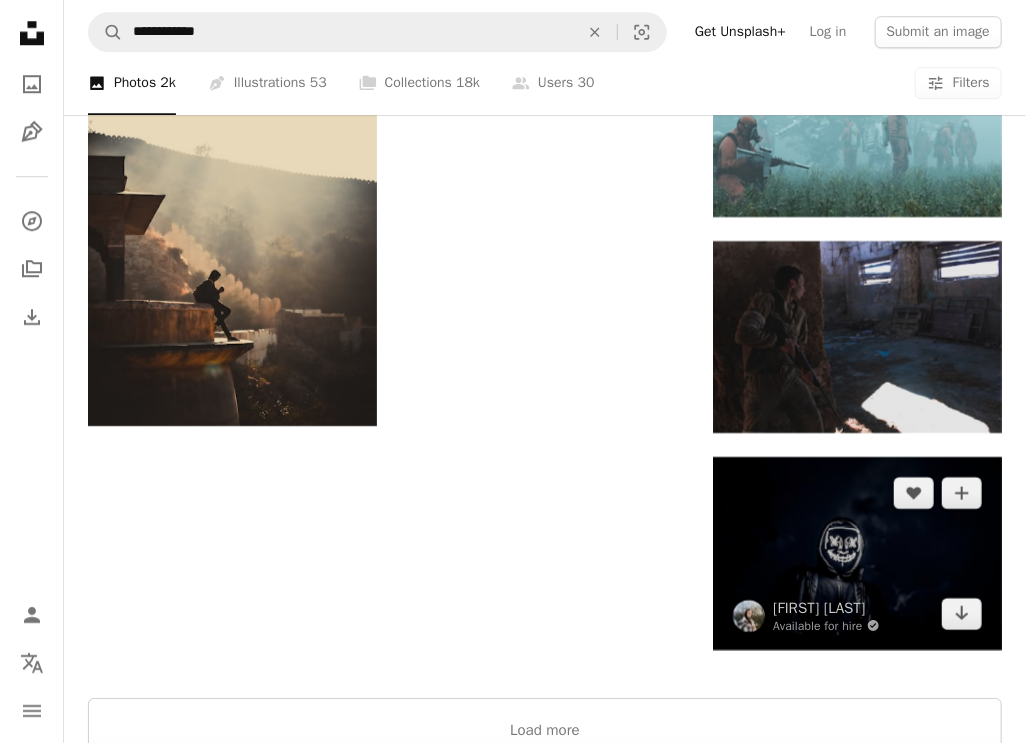 click at bounding box center [857, 553] 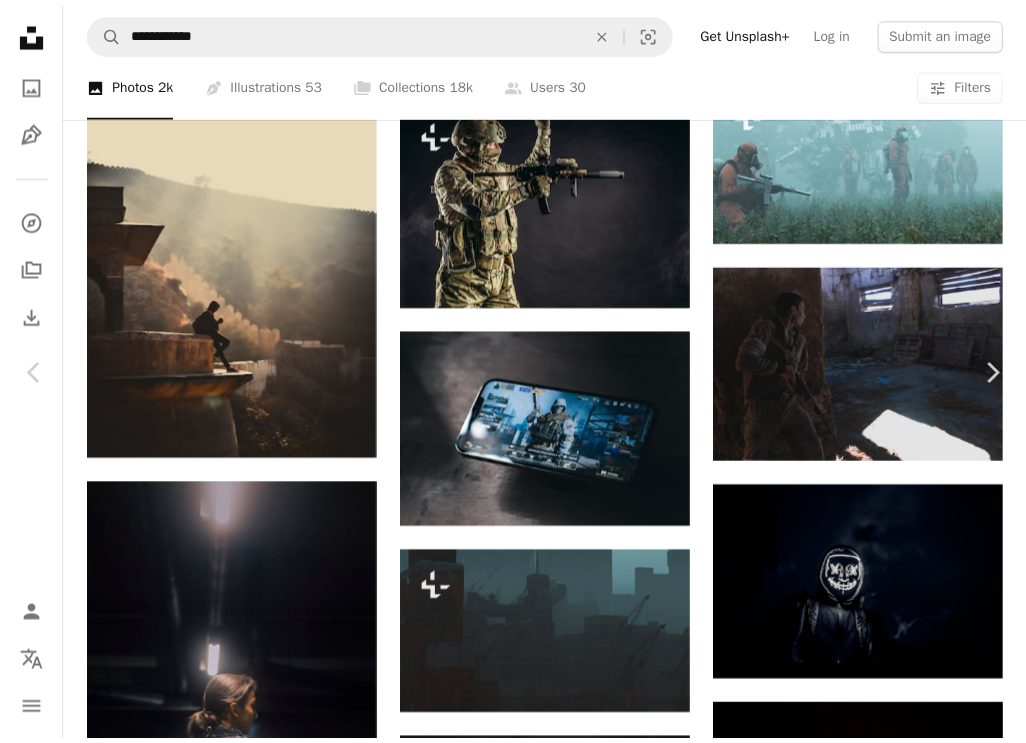 scroll, scrollTop: 0, scrollLeft: 0, axis: both 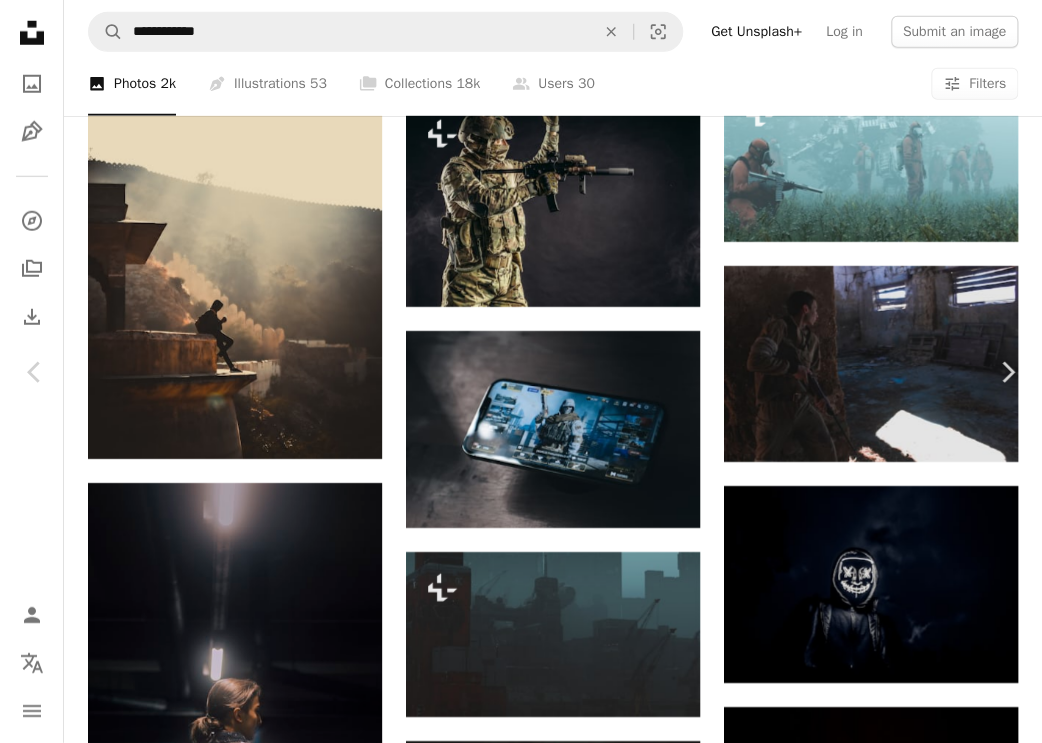 click on "Download free" at bounding box center (843, 3838) 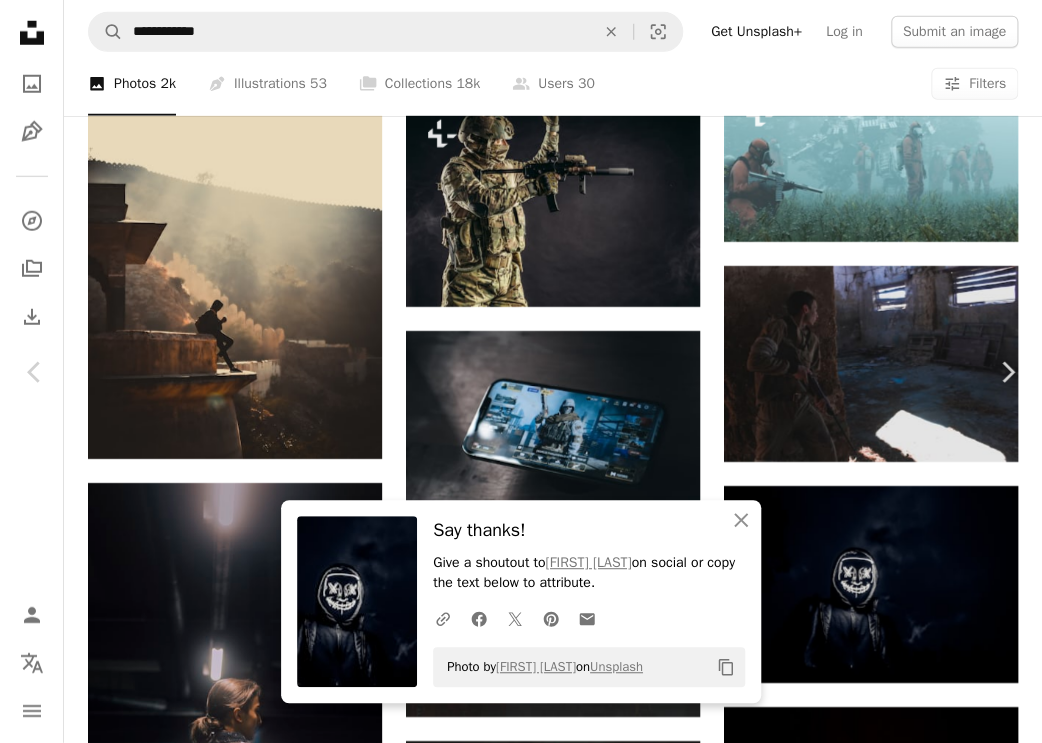 click on "An X shape Chevron left Chevron right An X shape Close Say thanks! Give a shoutout to  Ben Collins  on social or copy the text below to attribute. A URL sharing icon (chains) Facebook icon X (formerly Twitter) icon Pinterest icon An envelope Photo by  Ben Collins  on  Unsplash
Copy content Ben Collins Available for hire A checkmark inside of a circle A heart A plus sign Edit image   Plus sign for Unsplash+ Download free Chevron down Zoom in Views 541,764 Downloads 6,635 A forward-right arrow Share Info icon Info More Actions Neon Mask Calendar outlined Published on  May 25, 2021 Camera SONY, ILCE-7M3 Safety Free to use under the  Unsplash License dark light neon creepy mask hoodie lights darkness neon city neon lights hood neon mask human grey clothing skin apparel symbol helmet call of duty HD Wallpapers Browse premium related images on iStock  |  Save 20% with code UNSPLASH20 View more on iStock  ↗ Related images A heart A plus sign sebastiaan stam Available for hire A checkmark inside of a circle" at bounding box center (521, 4162) 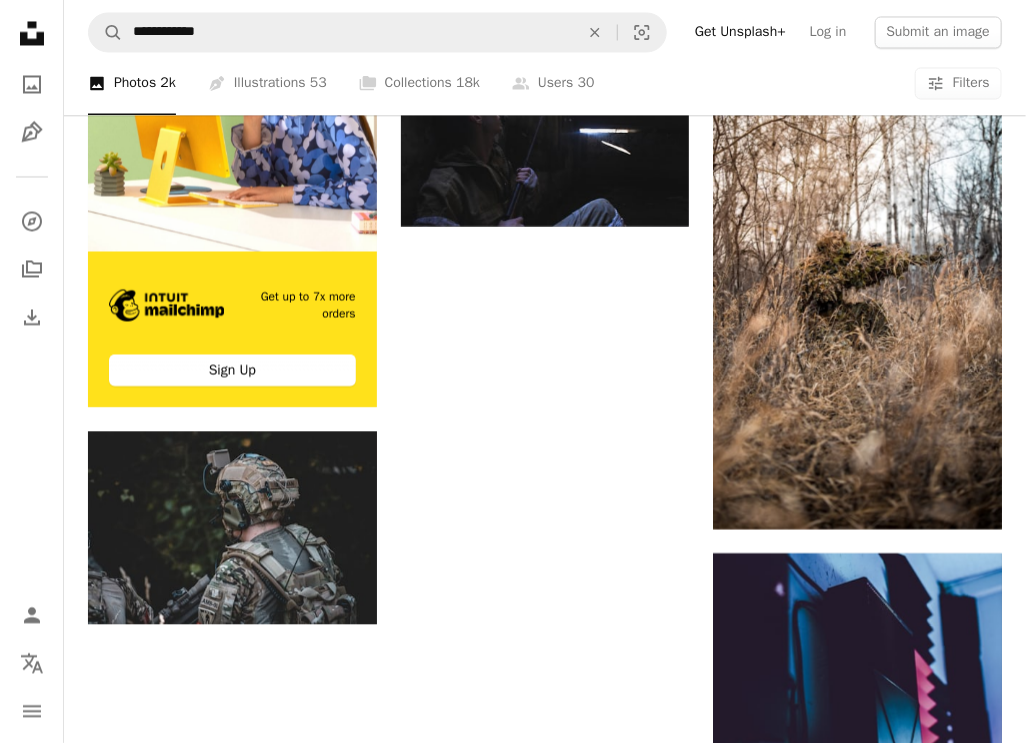 scroll, scrollTop: 3900, scrollLeft: 0, axis: vertical 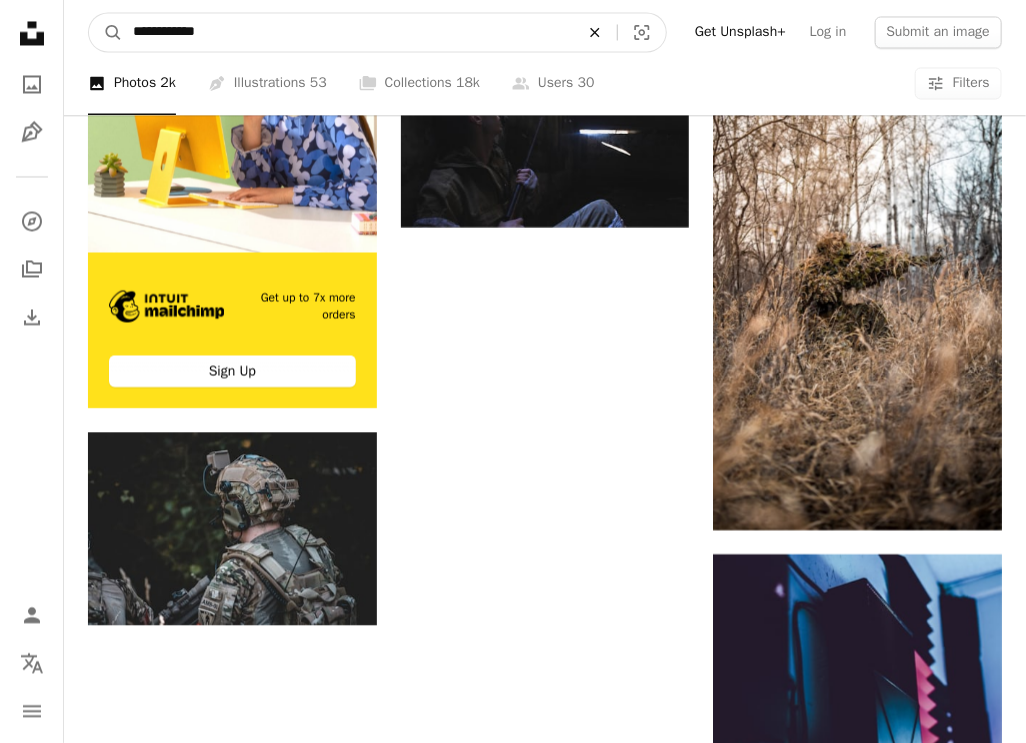 click on "An X shape" 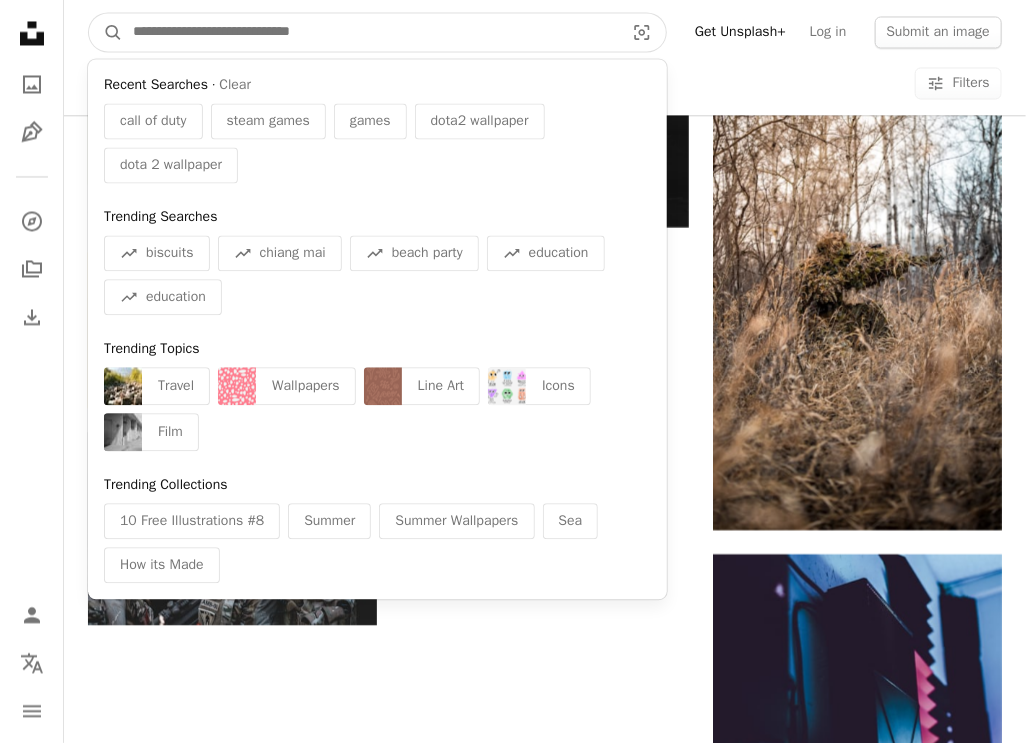 click at bounding box center (370, 32) 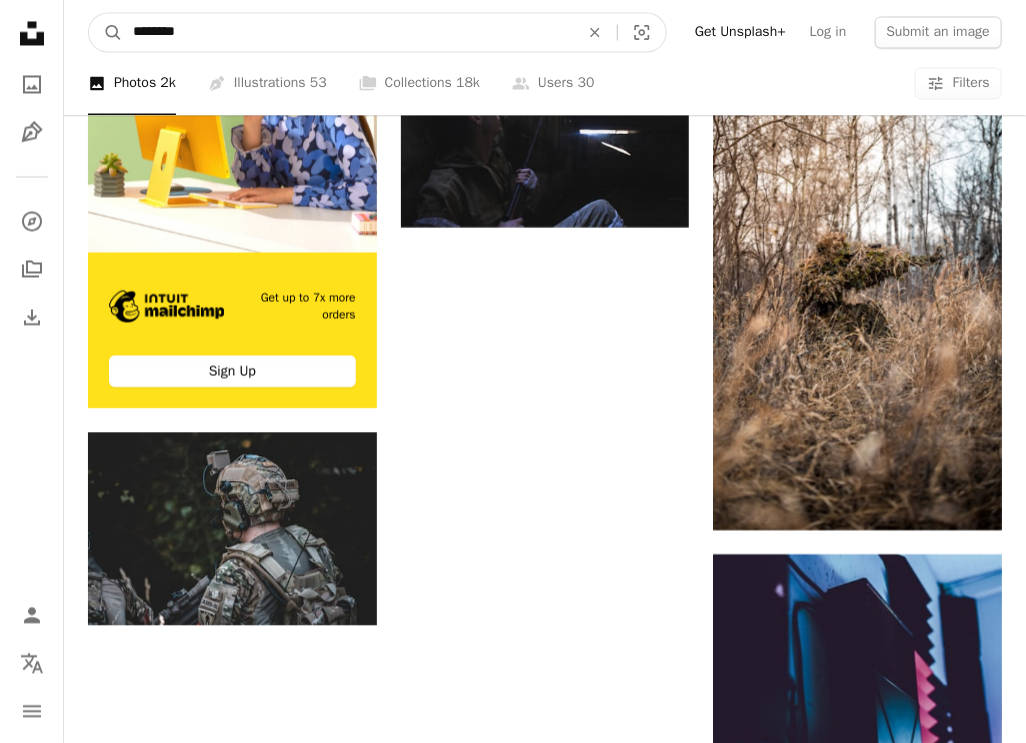 type on "*********" 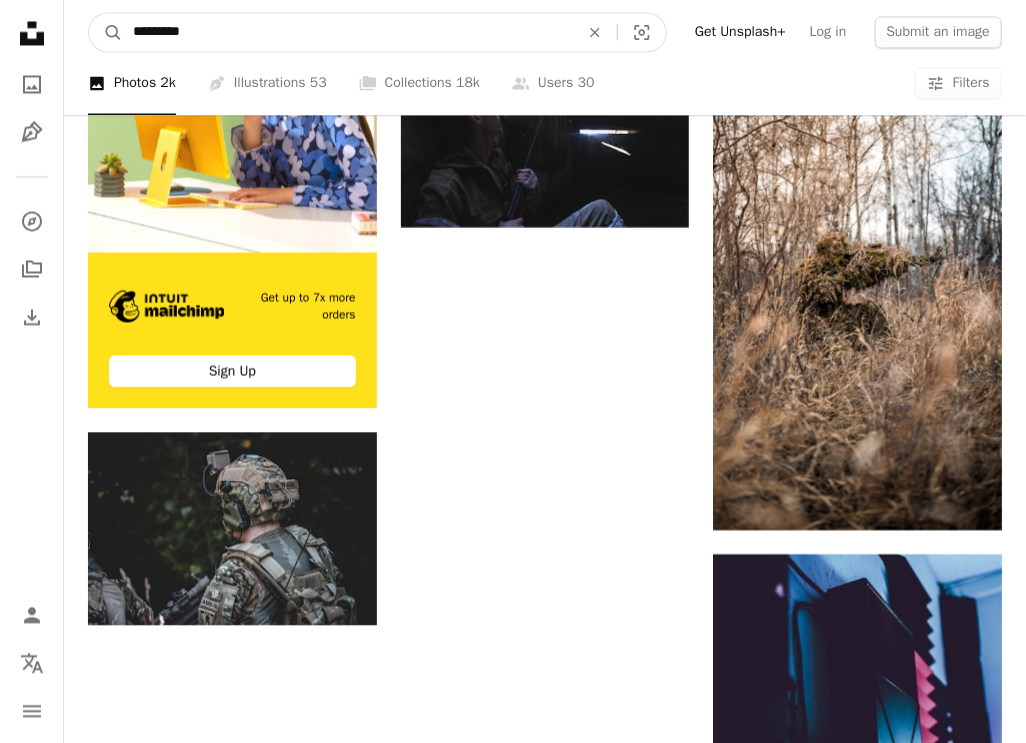 click on "A magnifying glass" at bounding box center (106, 32) 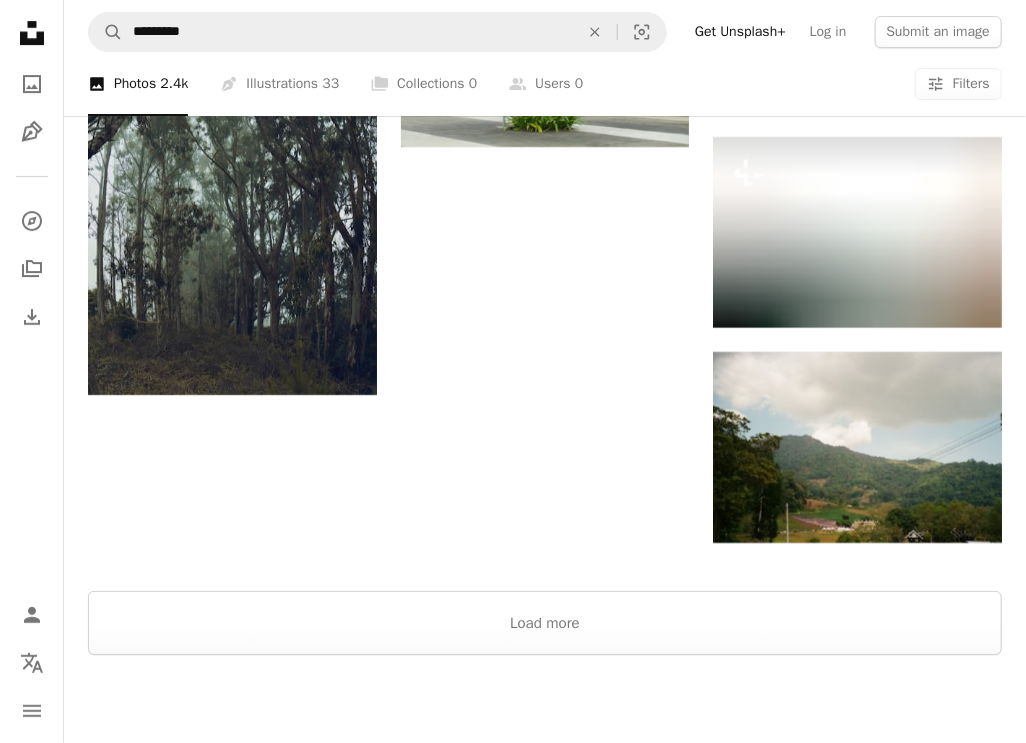 scroll, scrollTop: 2433, scrollLeft: 0, axis: vertical 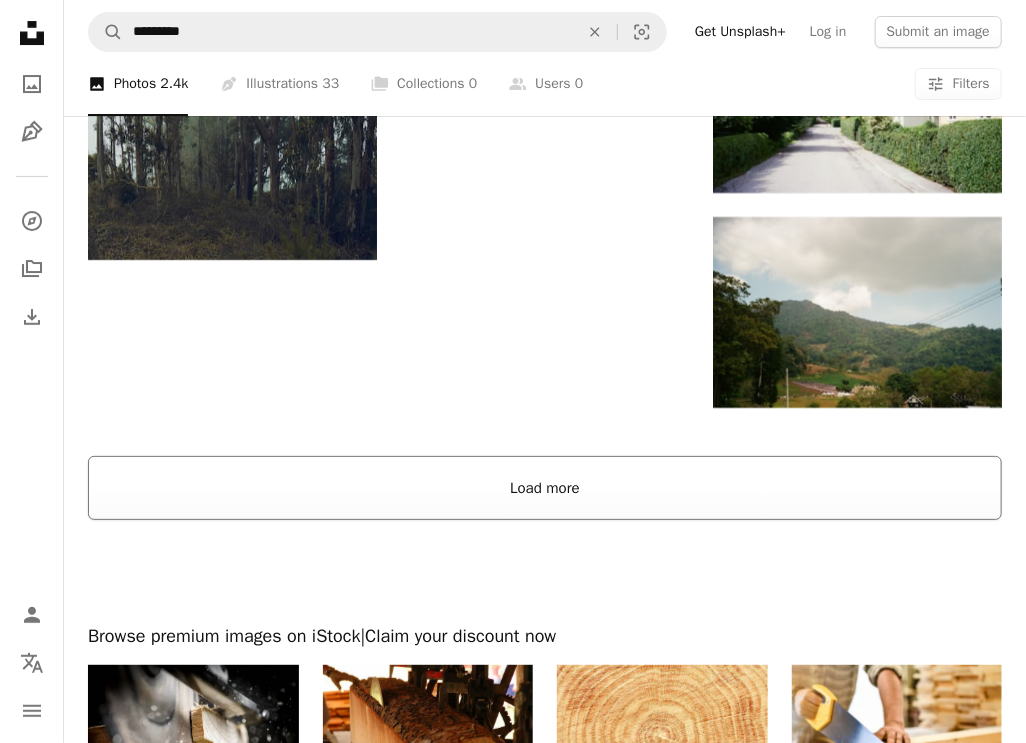 click on "Load more" at bounding box center (545, 488) 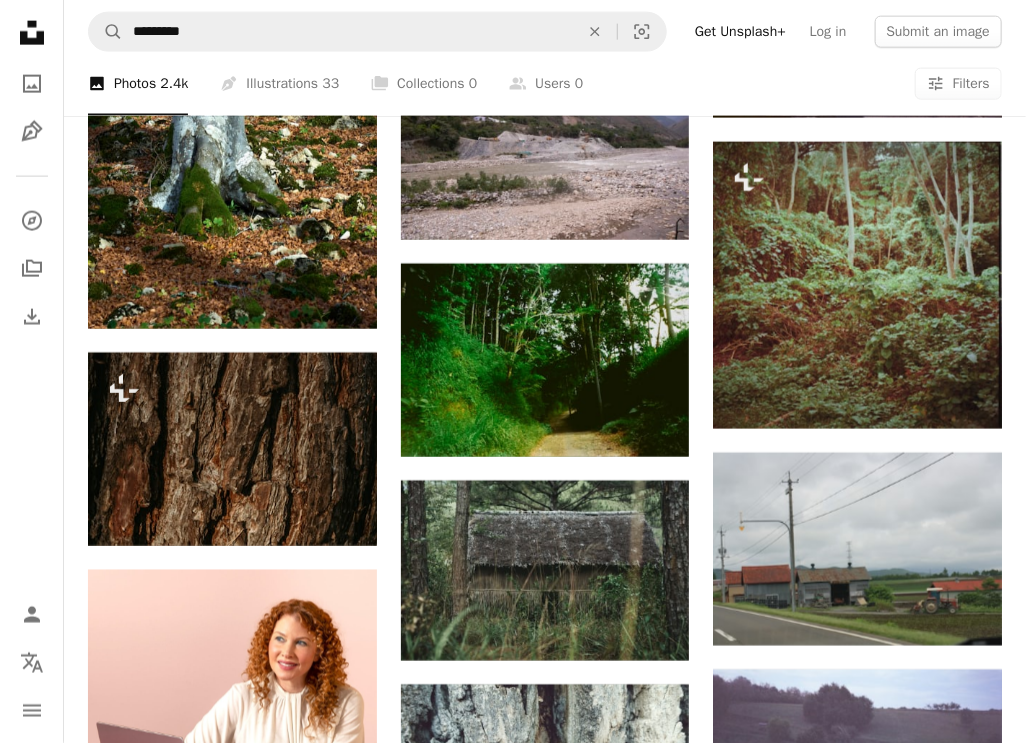 scroll, scrollTop: 3500, scrollLeft: 0, axis: vertical 